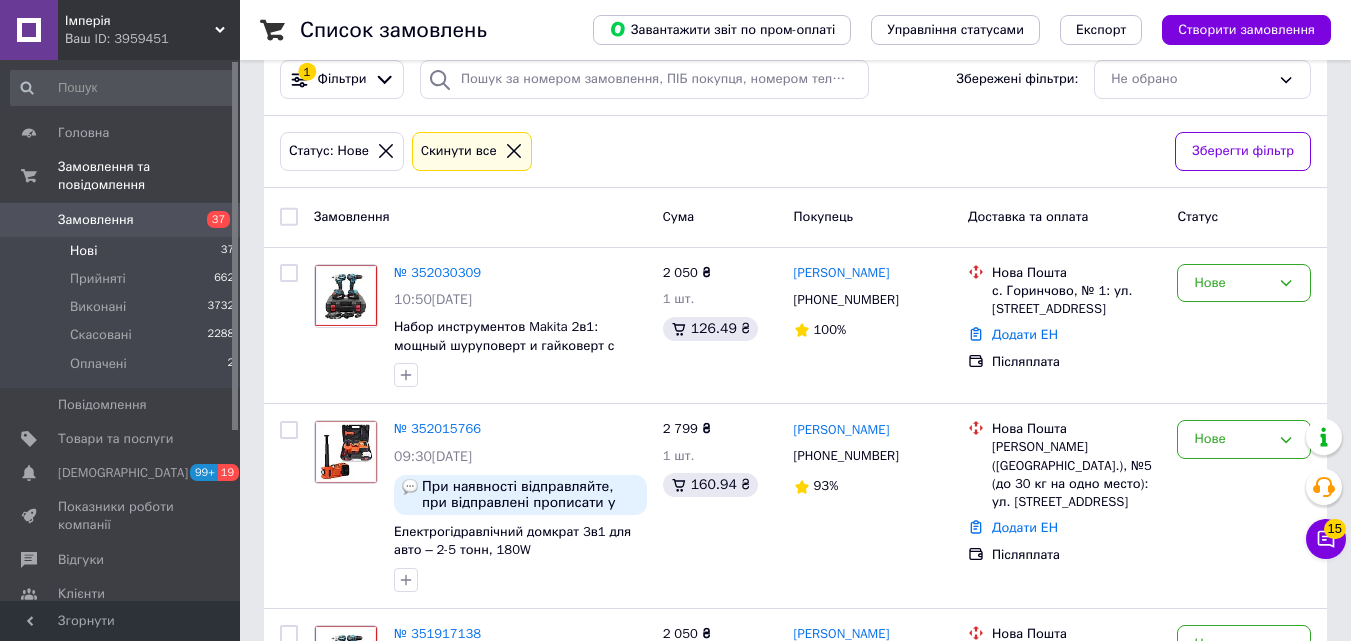 scroll, scrollTop: 200, scrollLeft: 0, axis: vertical 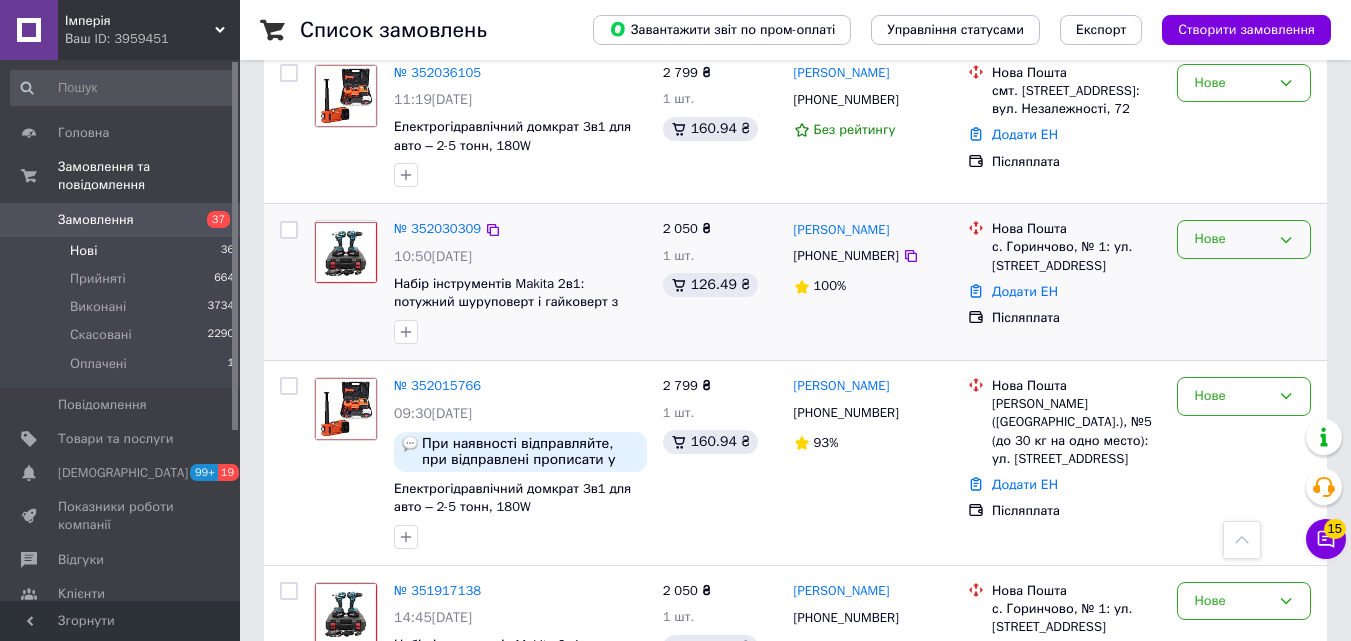 click on "Нове" at bounding box center (1232, 239) 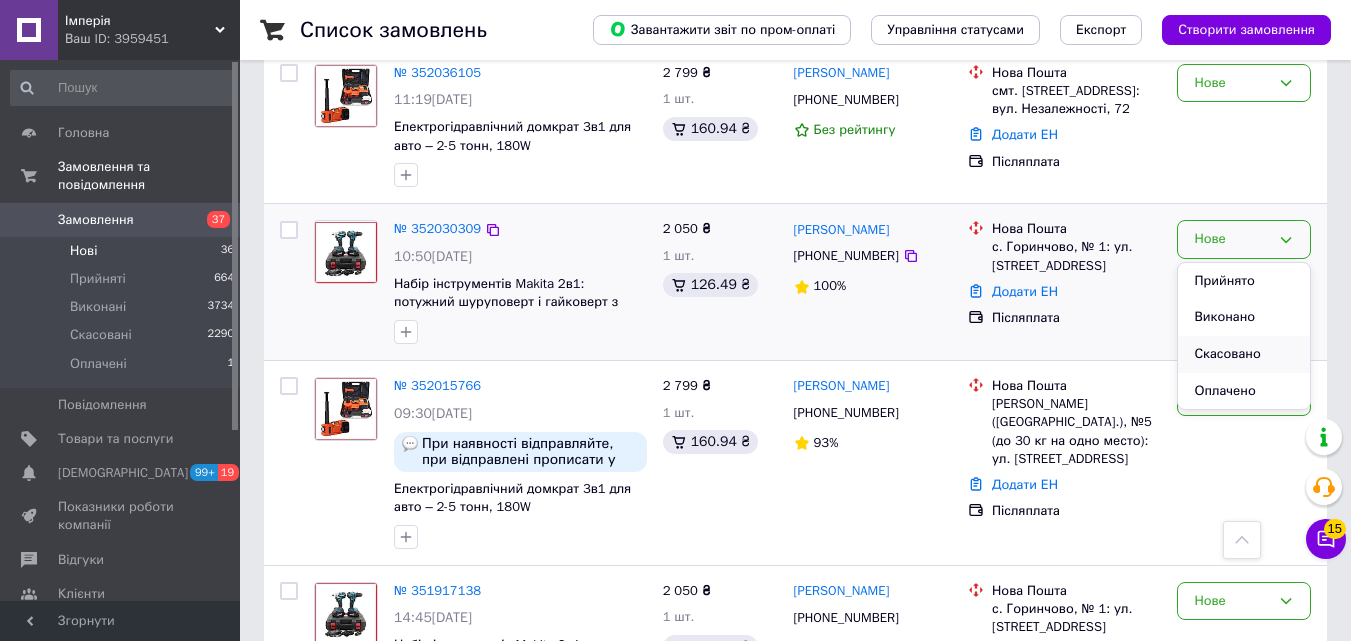 click on "Скасовано" at bounding box center [1244, 354] 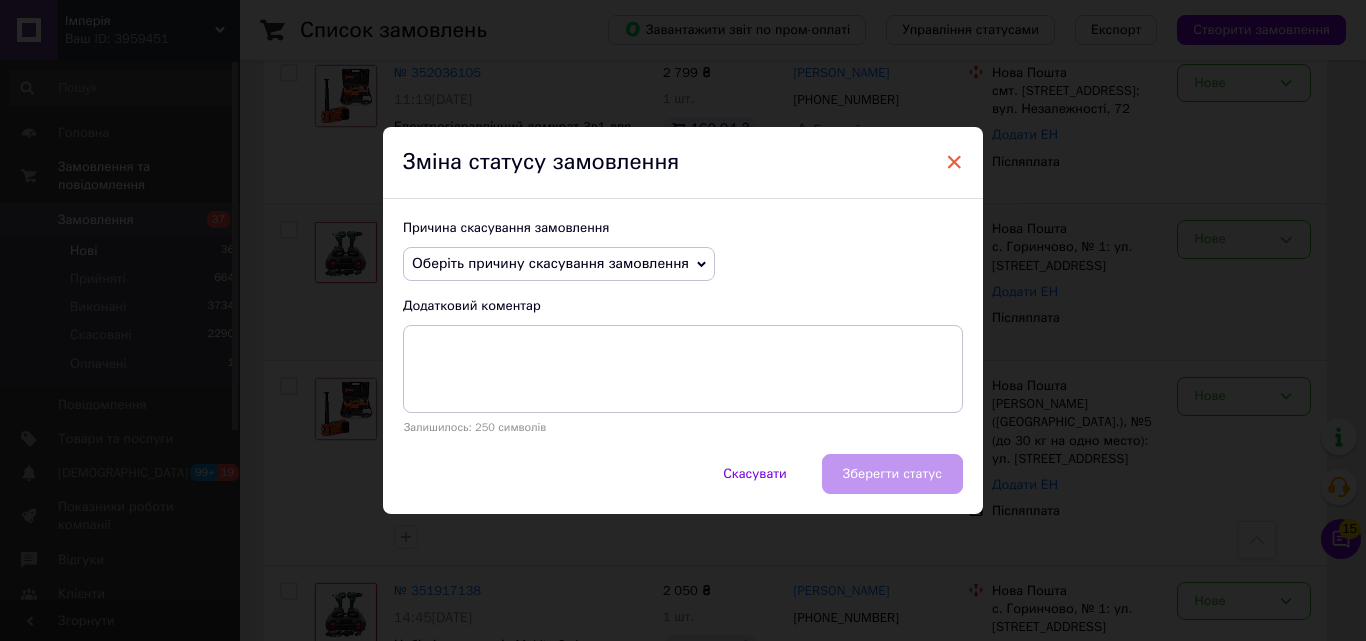 click on "×" at bounding box center (954, 162) 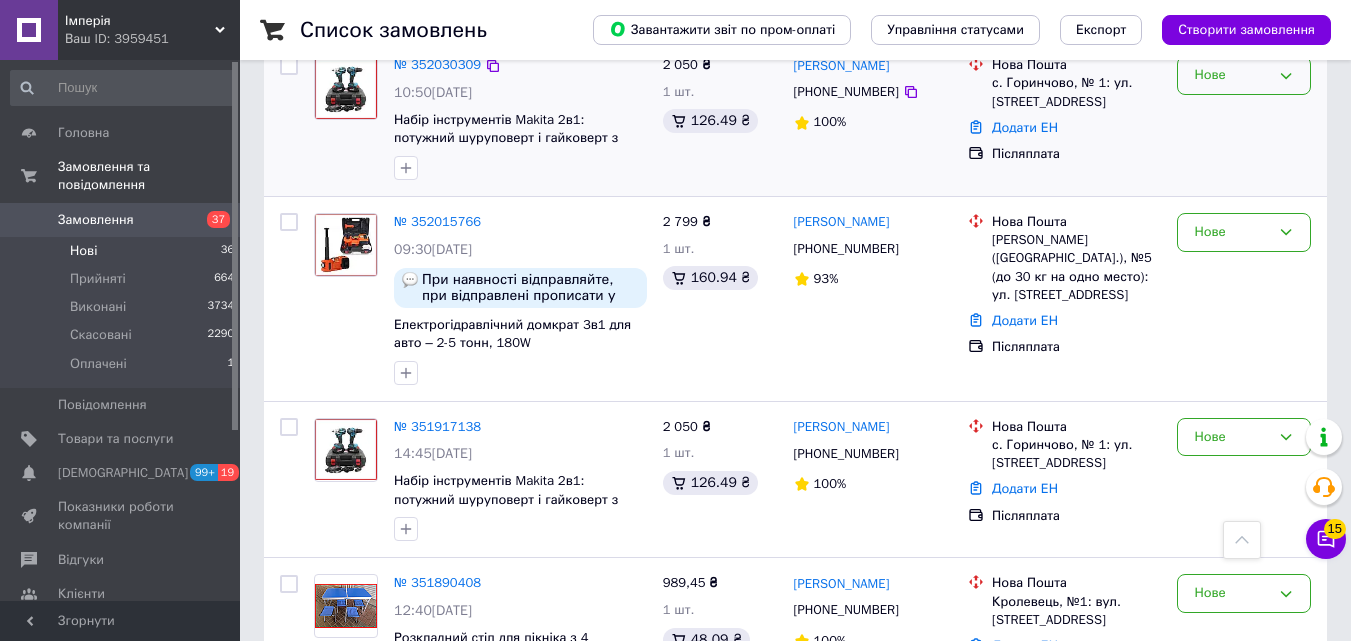 scroll, scrollTop: 537, scrollLeft: 0, axis: vertical 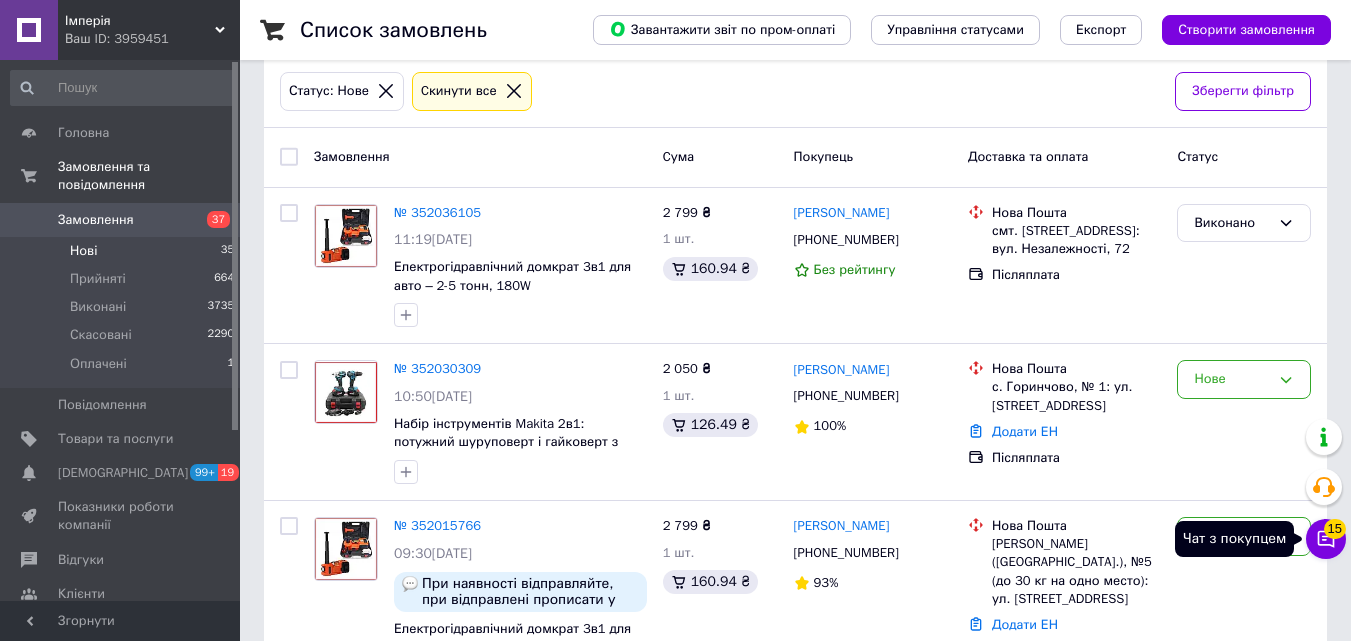 click on "15" at bounding box center (1335, 529) 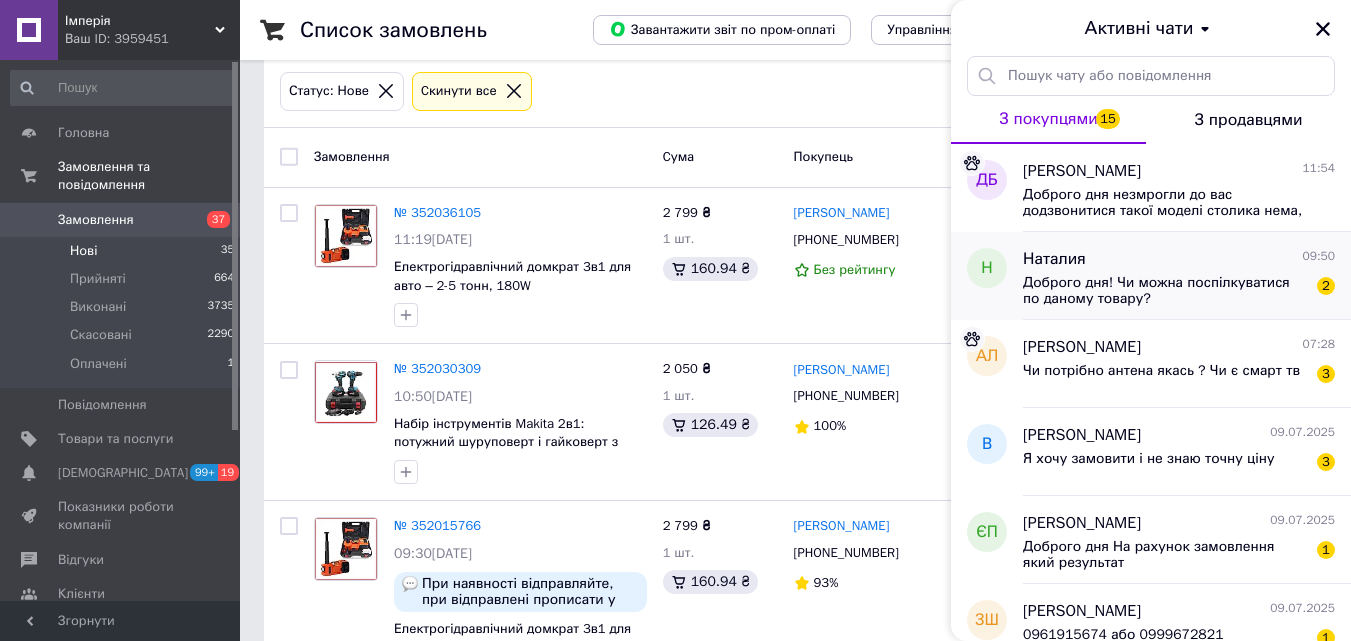 click on "Доброго дня! Чи можна поспілкуватися по даному товару?" at bounding box center [1165, 291] 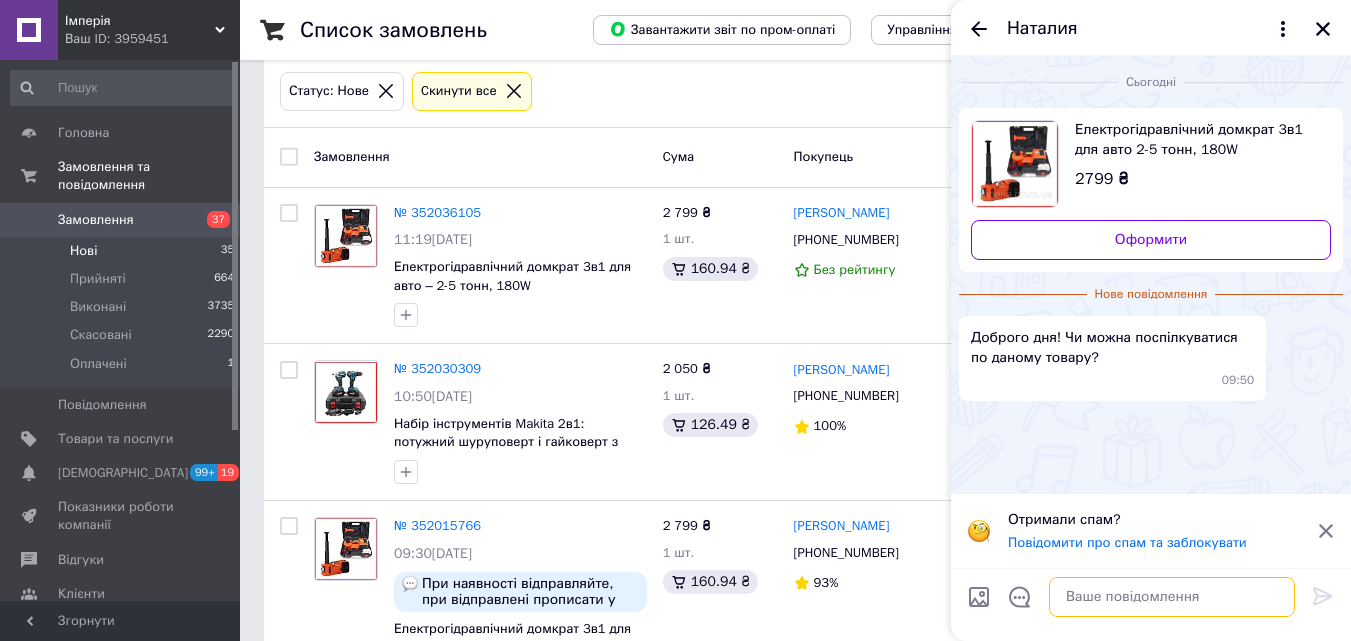 click at bounding box center [1172, 597] 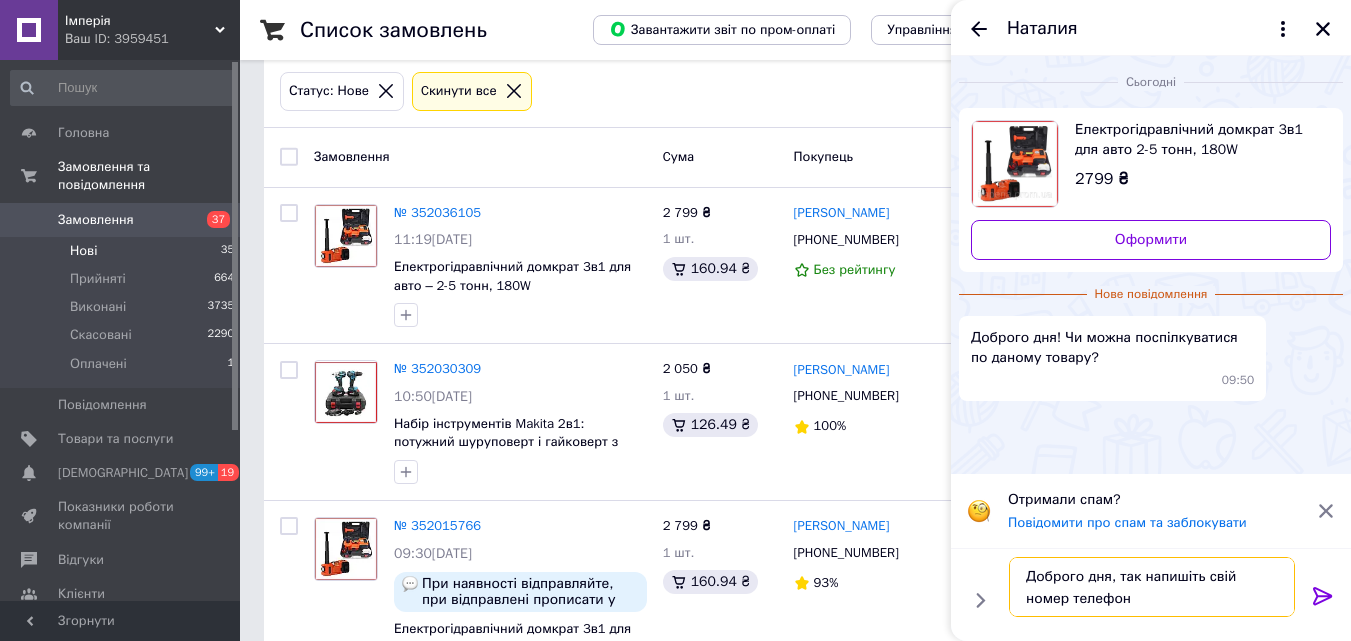 type on "Доброго дня, так напишіть свій номер телефону" 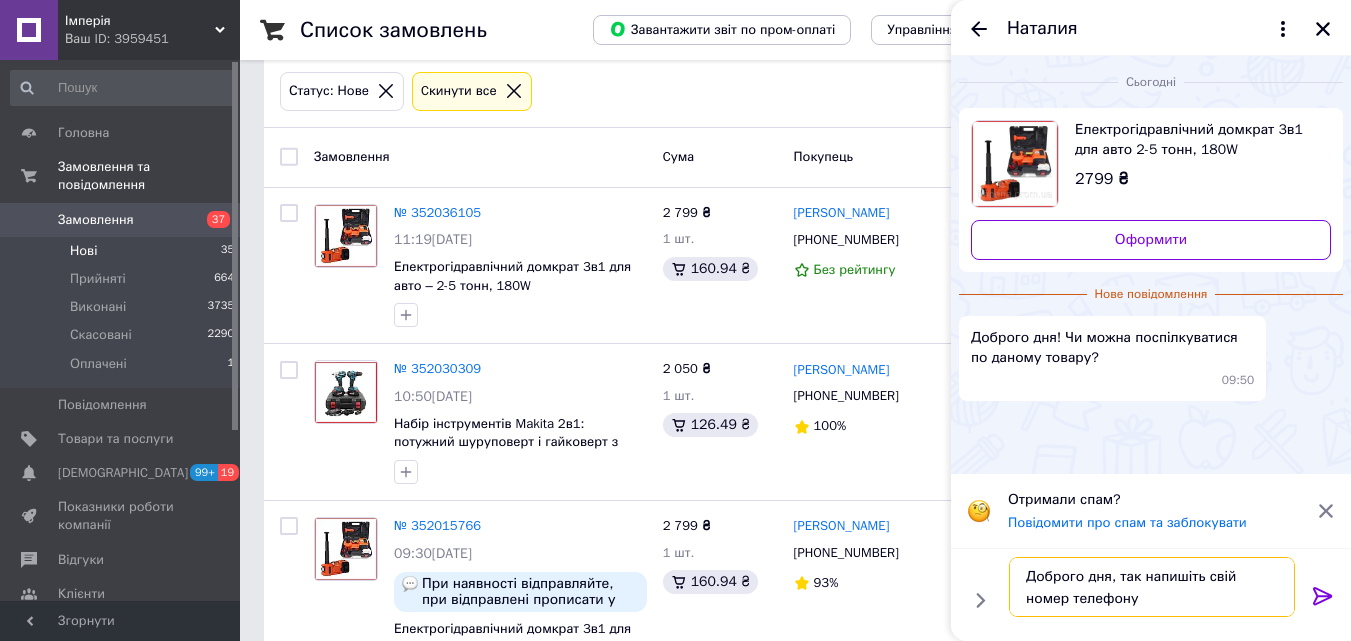 type 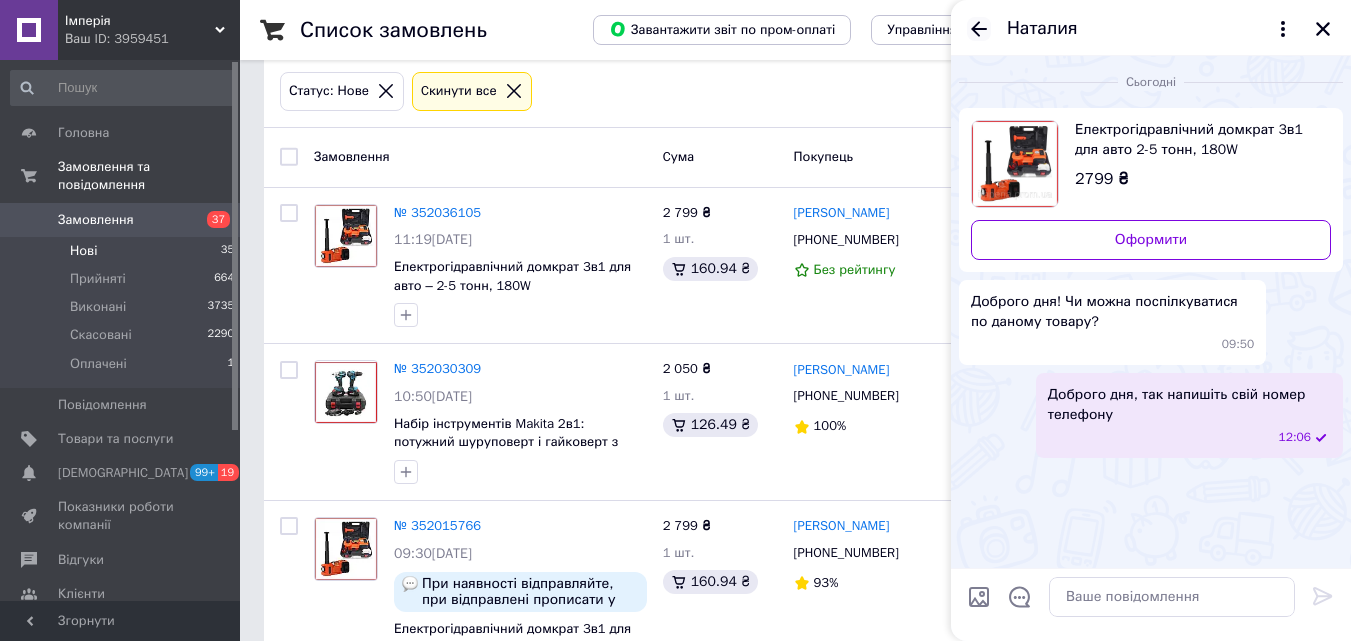 click 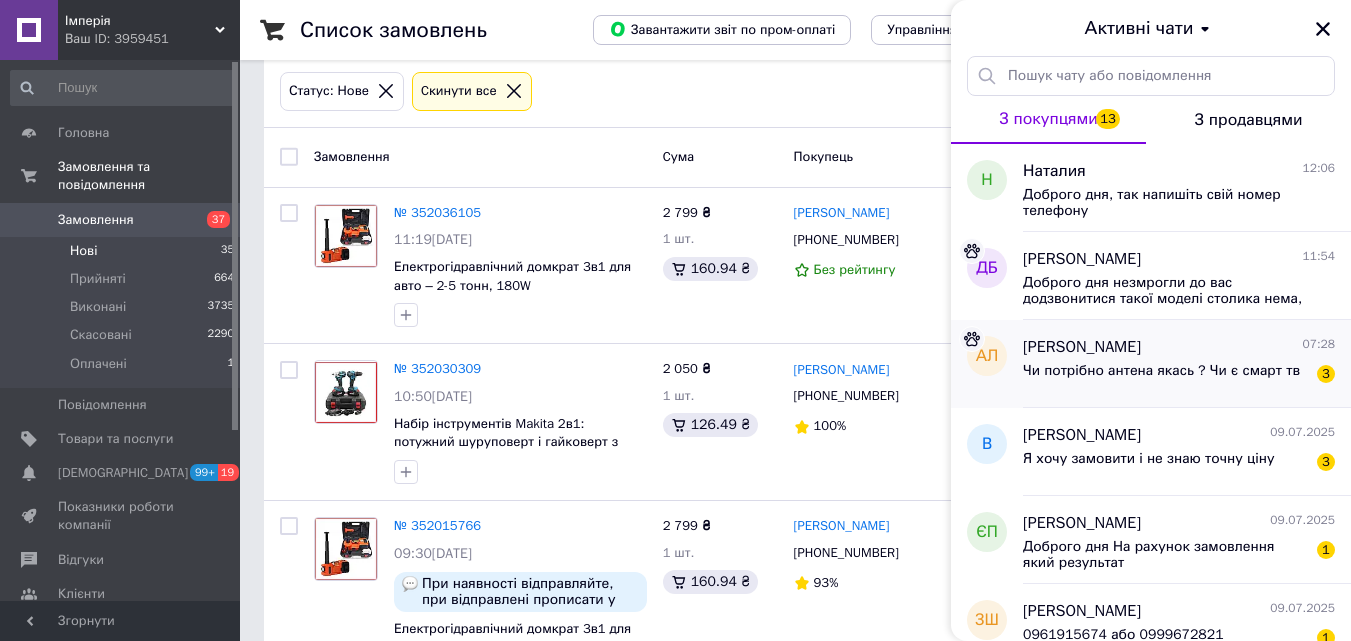 click on "Чи потрібно антена якась ? Чи є смарт тв 3" at bounding box center [1179, 375] 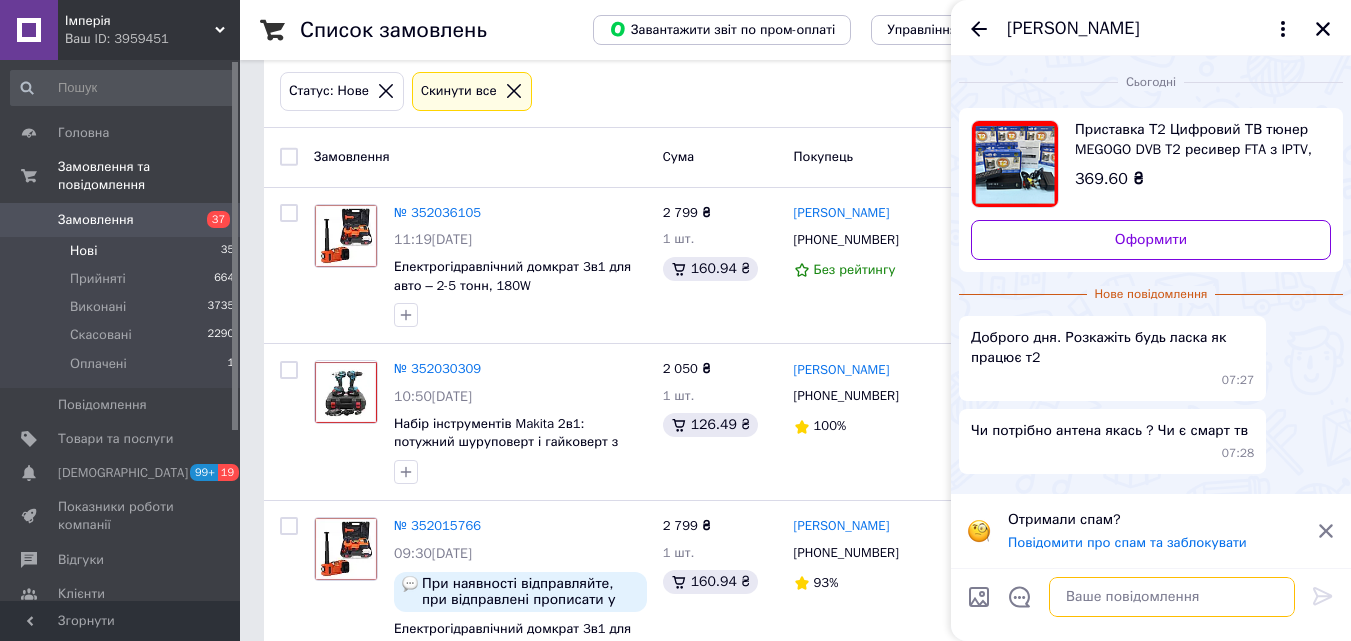 click at bounding box center (1172, 597) 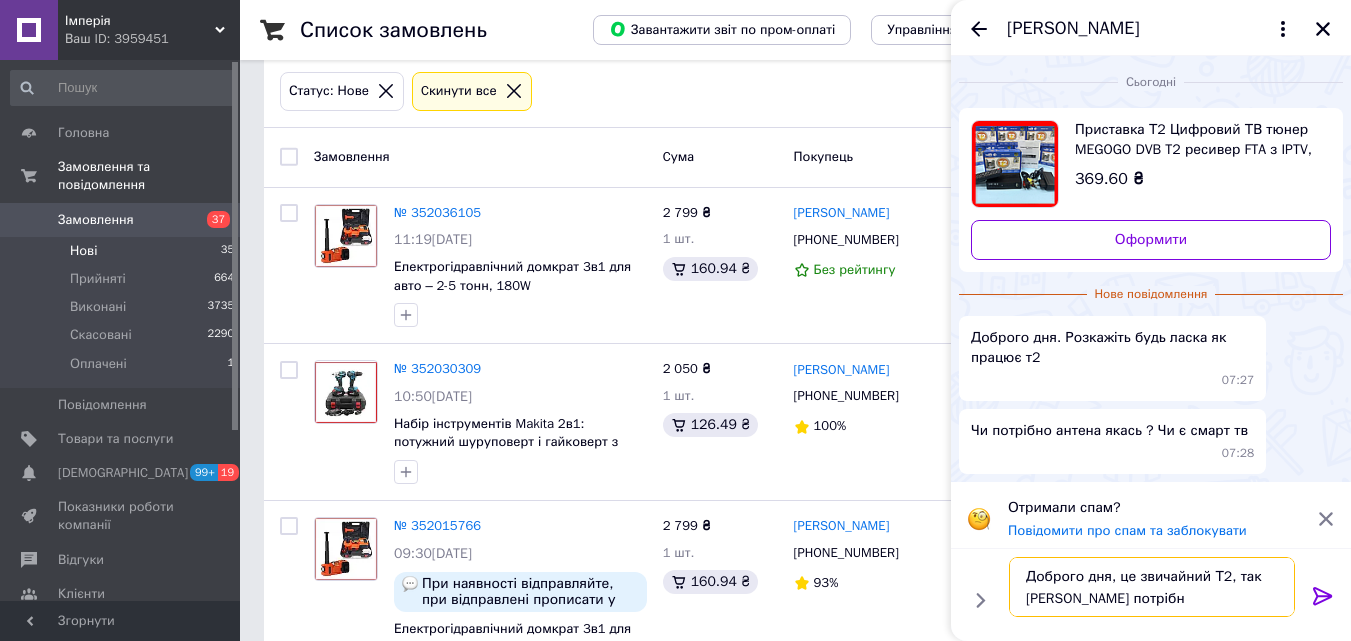 type on "Доброго дня, це звичайний Т2, так атена потрібна" 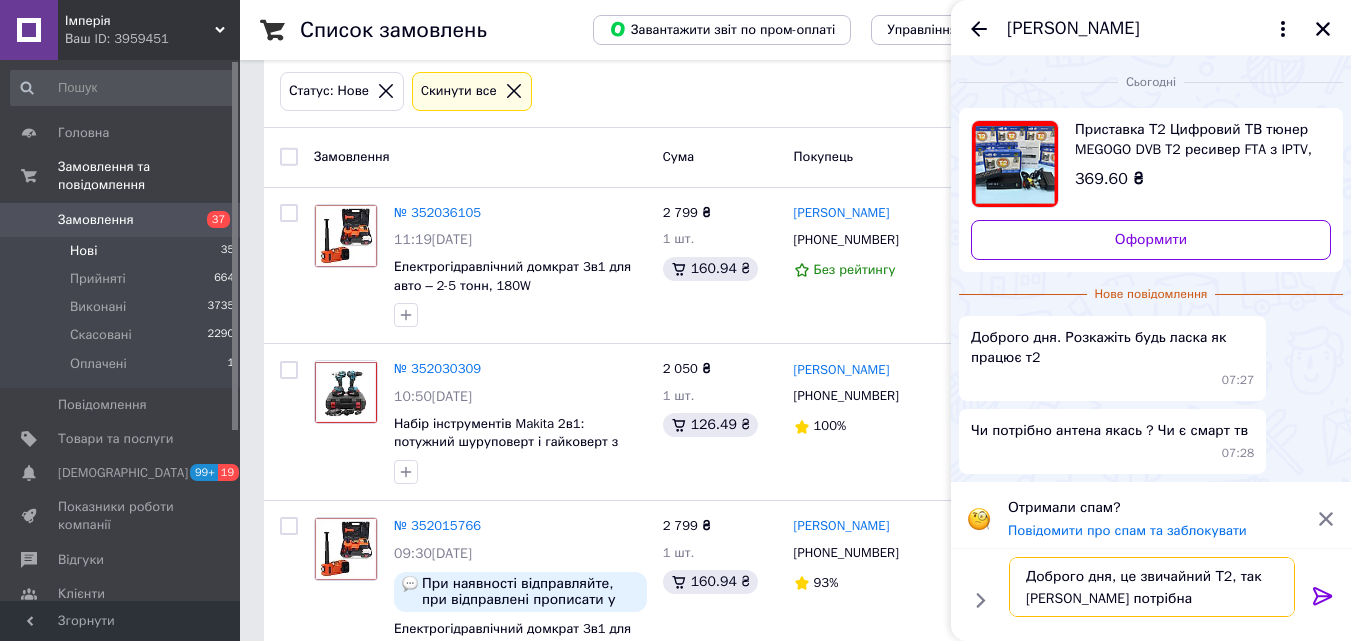 type 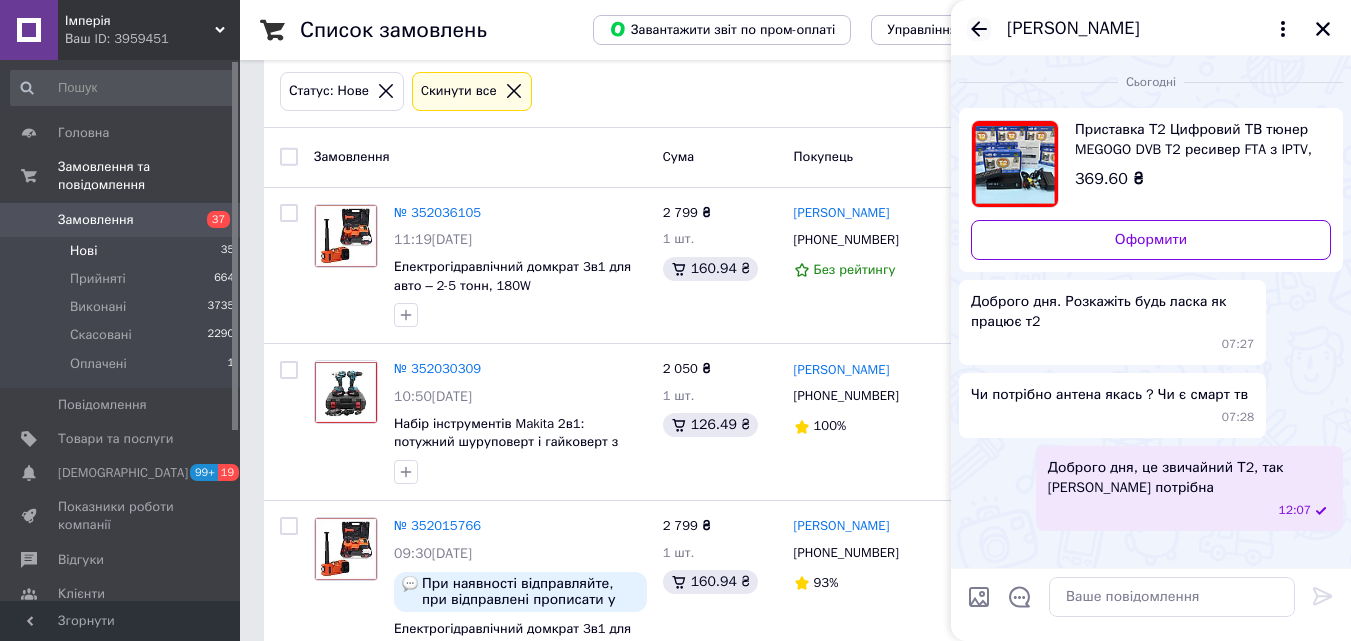 click 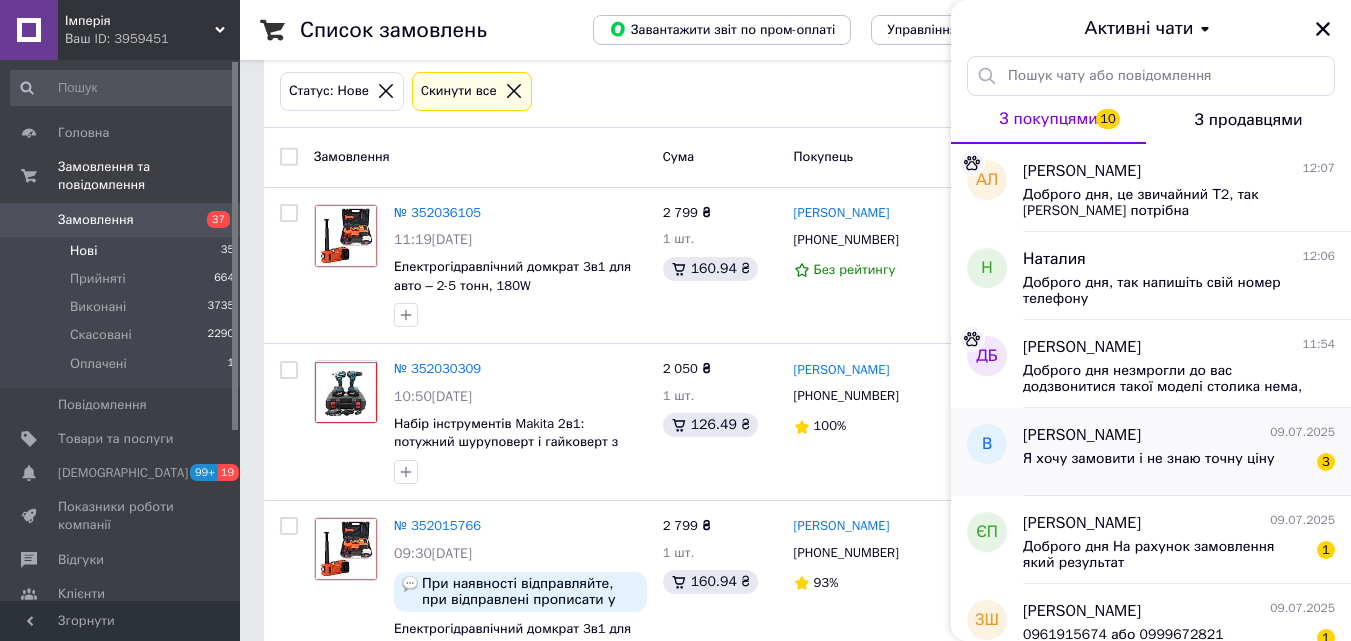 click on "Ваня 09.07.2025" at bounding box center [1179, 435] 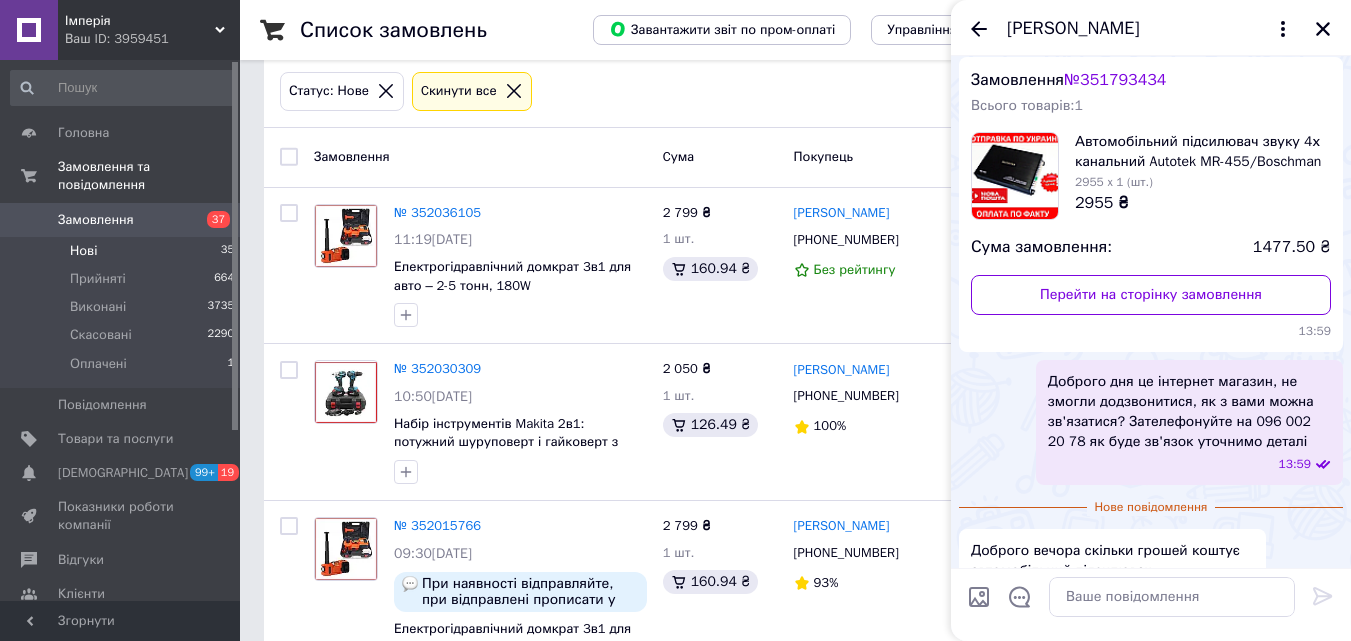 scroll, scrollTop: 151, scrollLeft: 0, axis: vertical 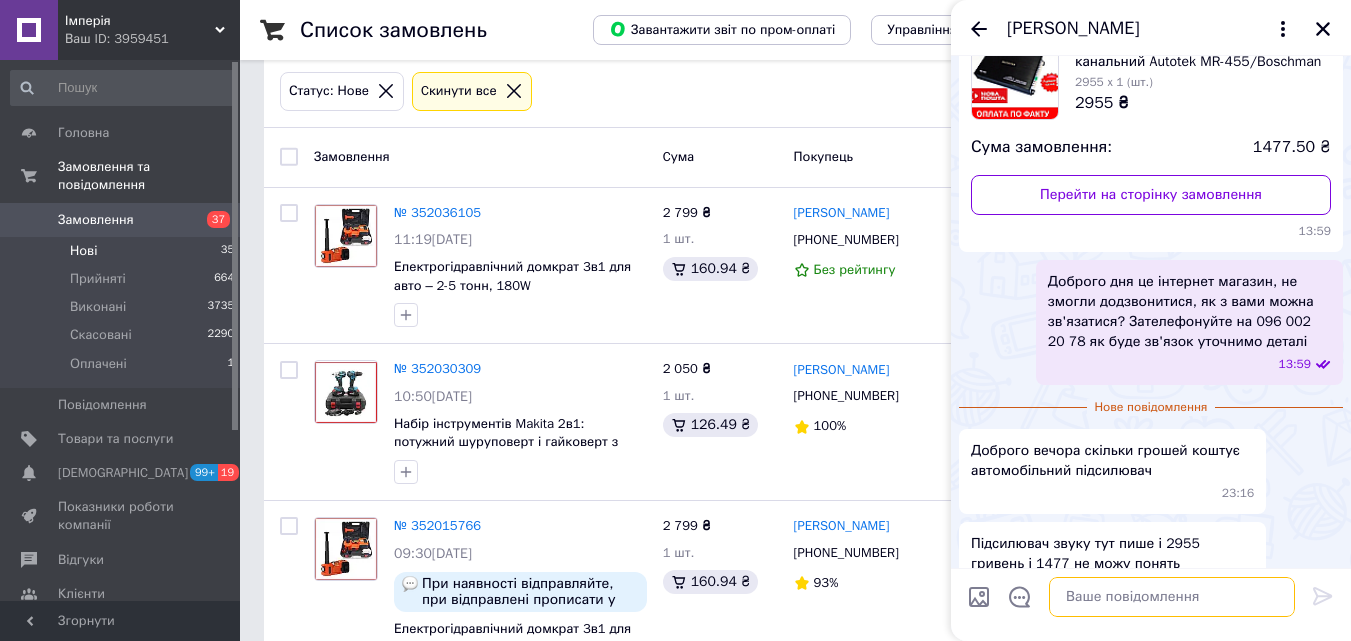 click at bounding box center (1172, 597) 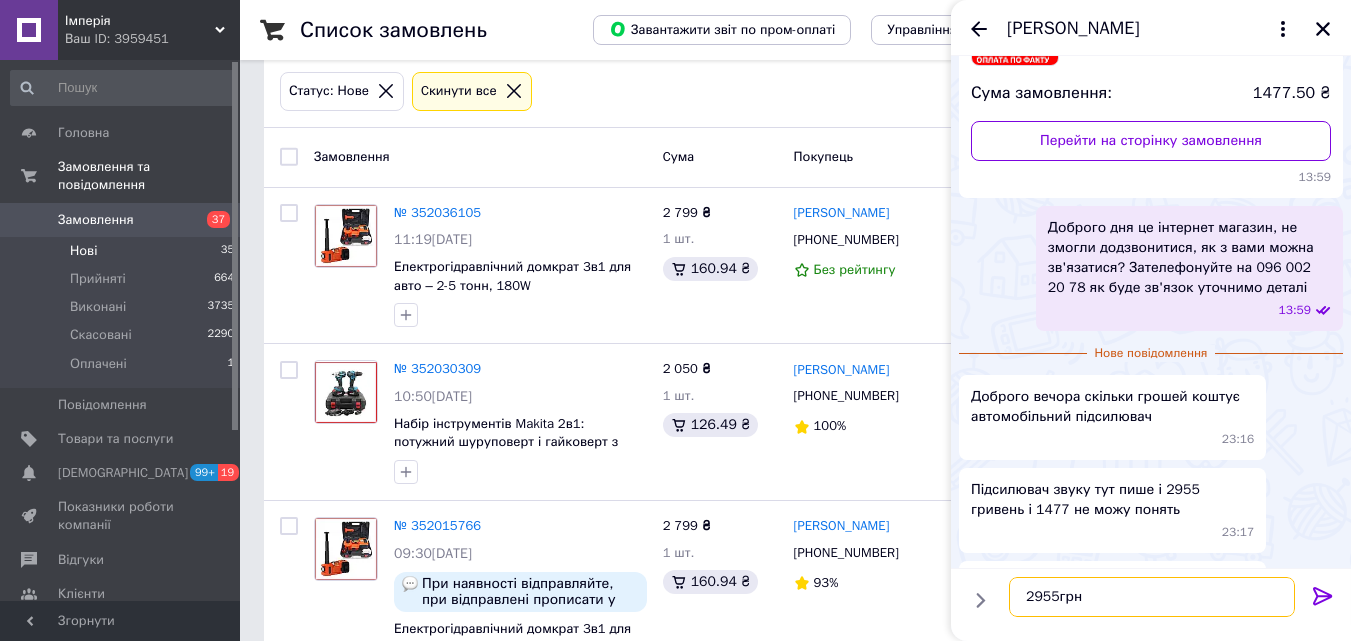 scroll, scrollTop: 251, scrollLeft: 0, axis: vertical 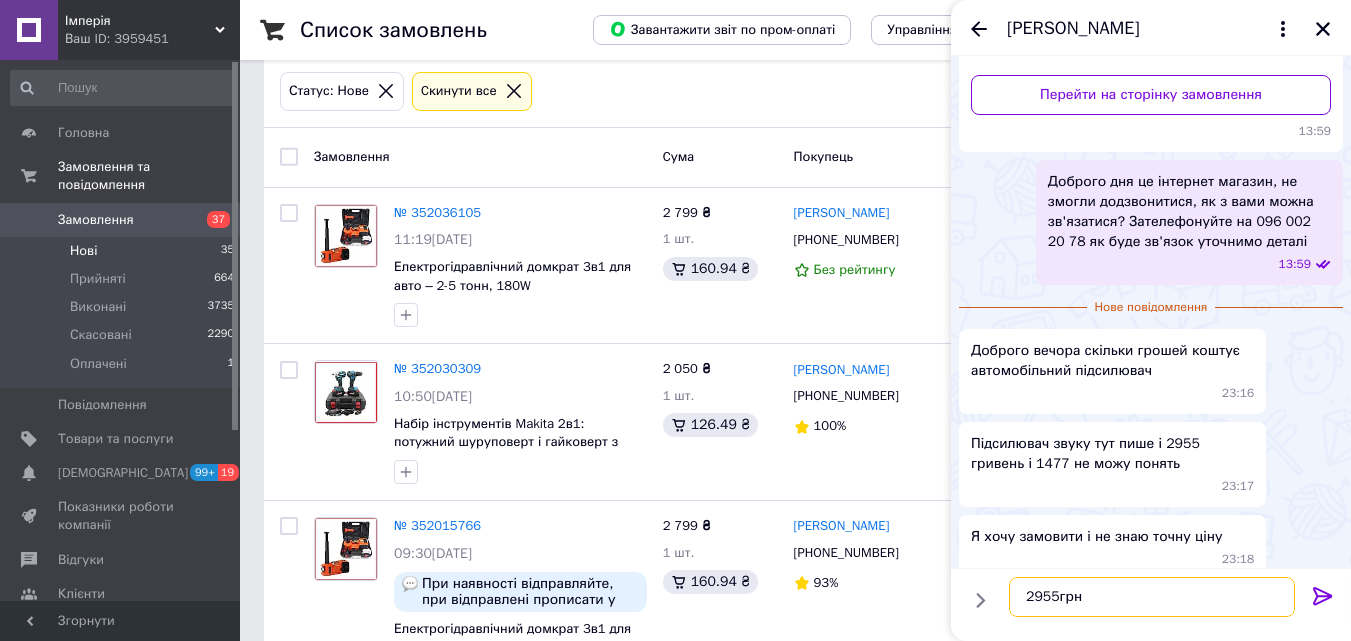 click on "2955грн" at bounding box center [1152, 597] 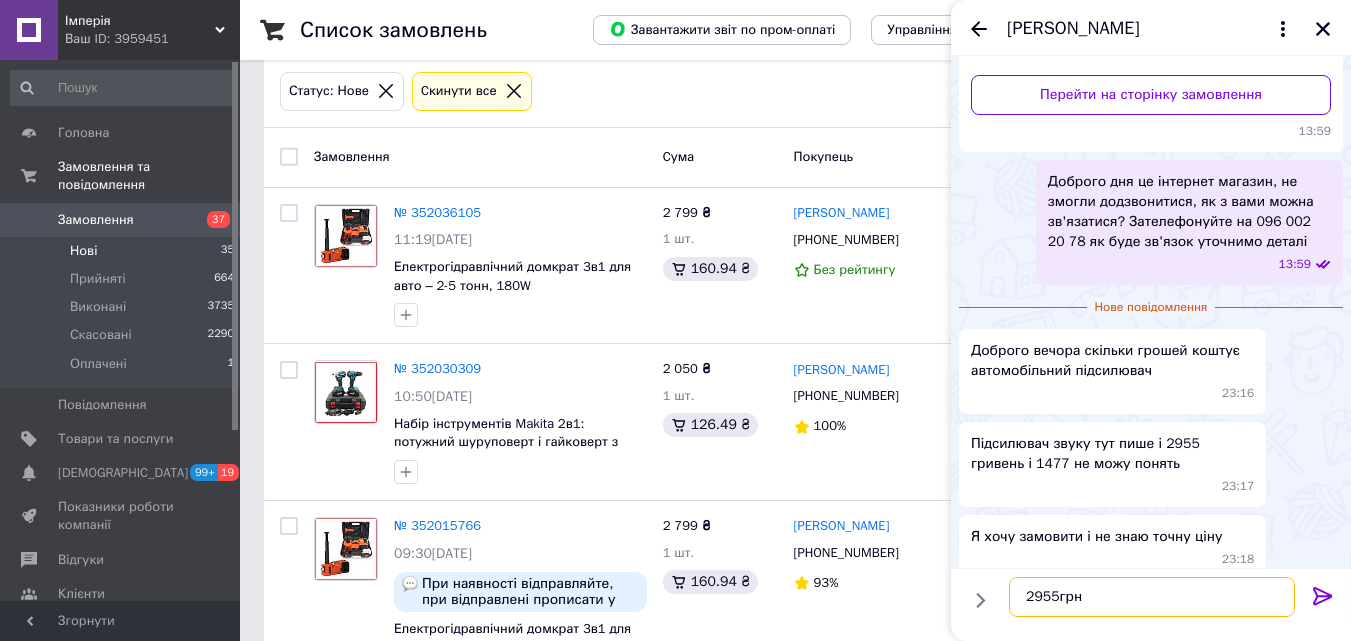 type on "2955грн" 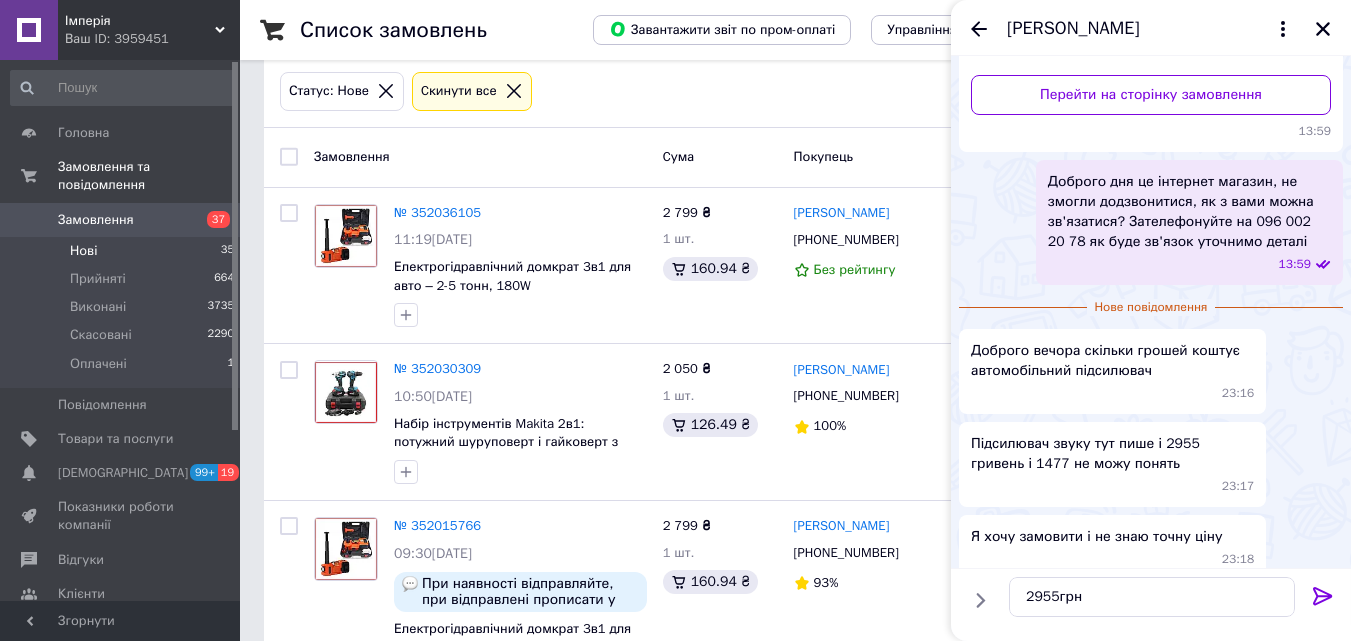 click 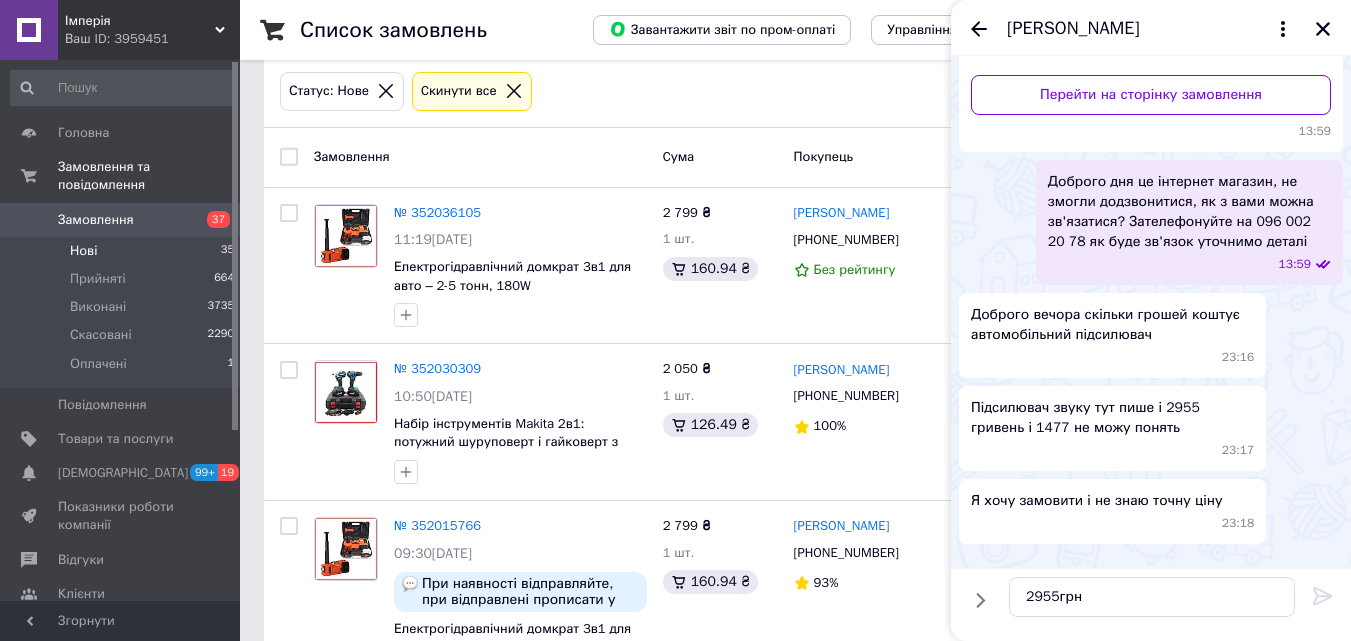 type 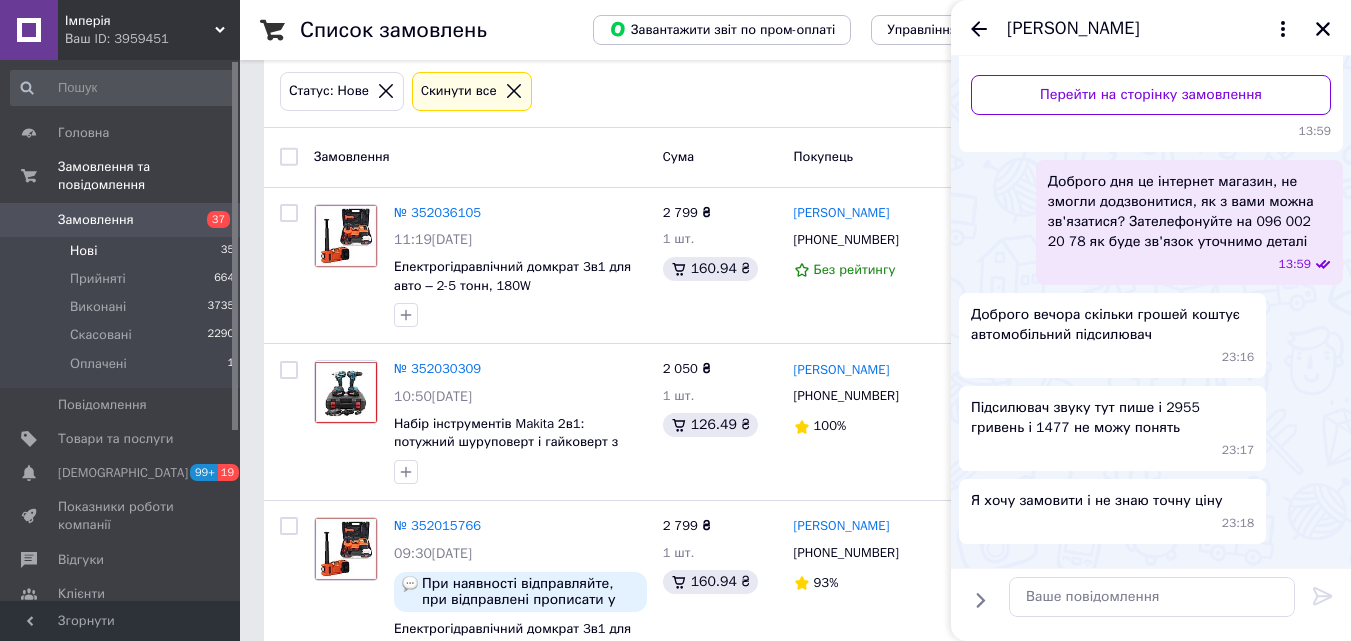 scroll, scrollTop: 321, scrollLeft: 0, axis: vertical 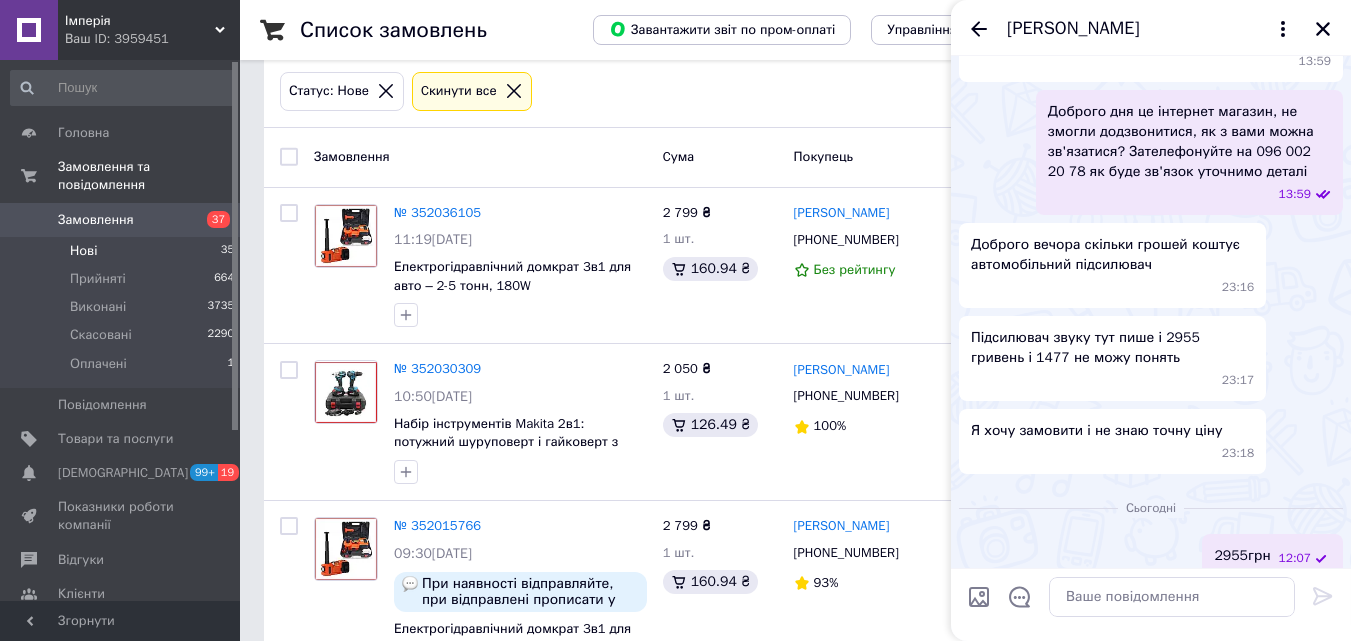 click on "Ваня" at bounding box center [1151, 28] 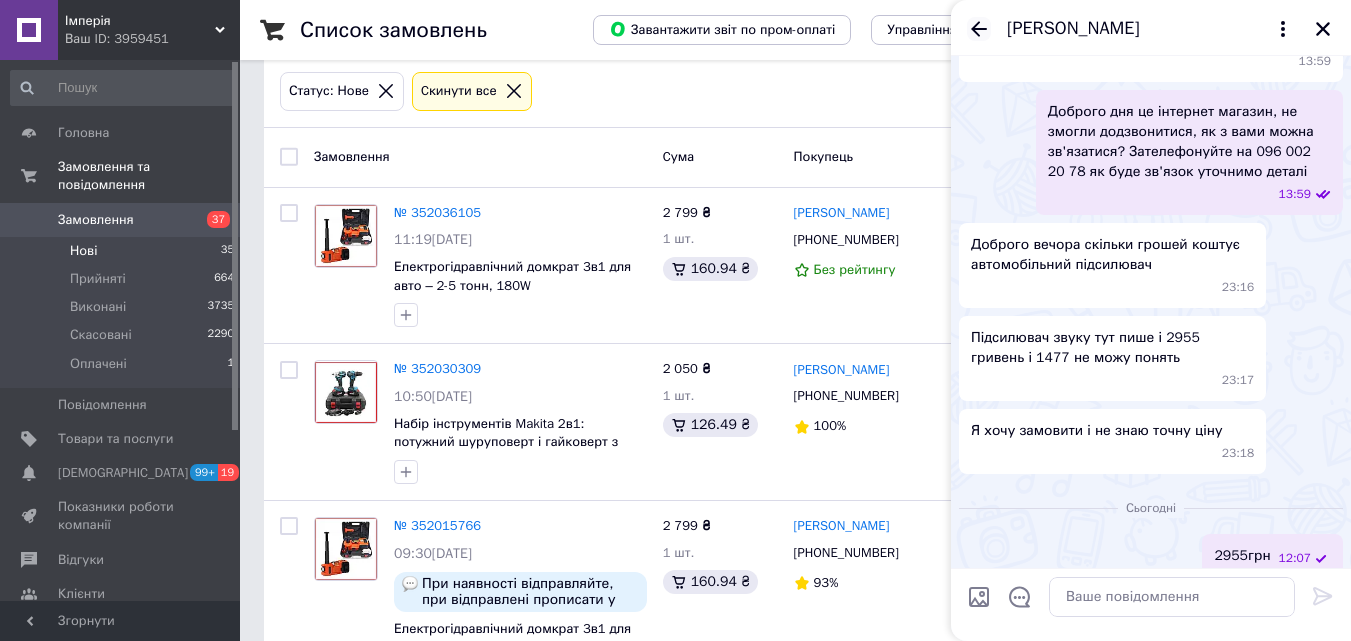 click 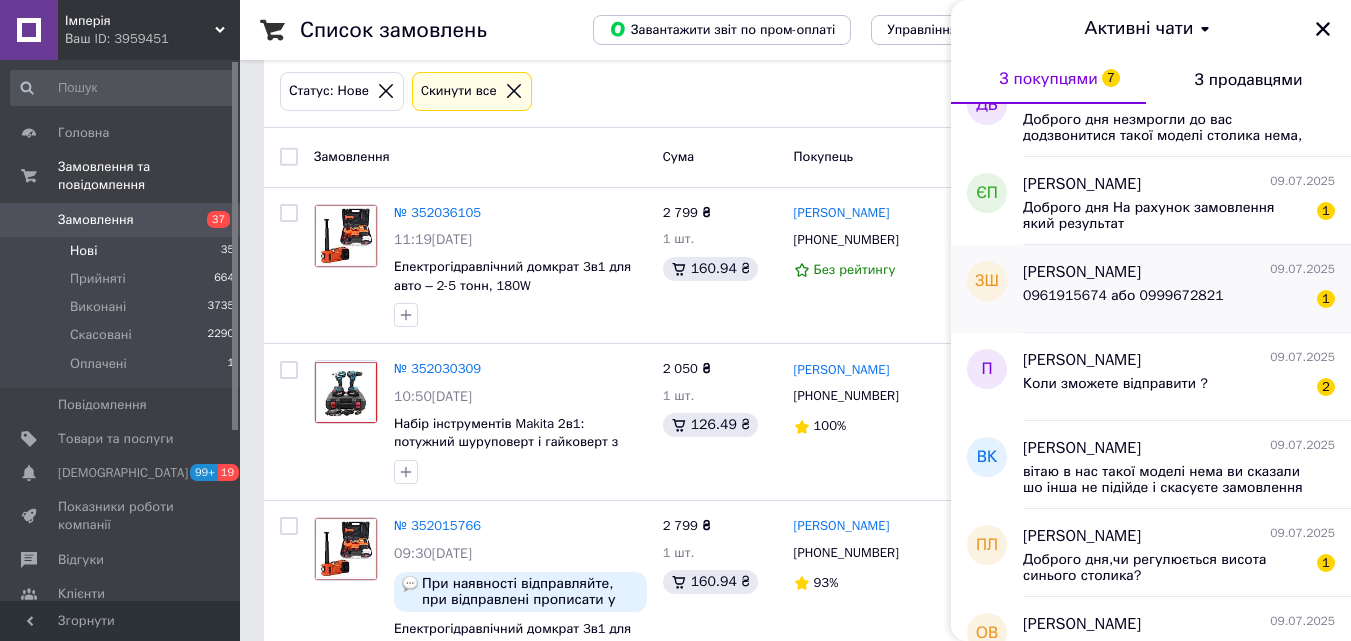 scroll, scrollTop: 300, scrollLeft: 0, axis: vertical 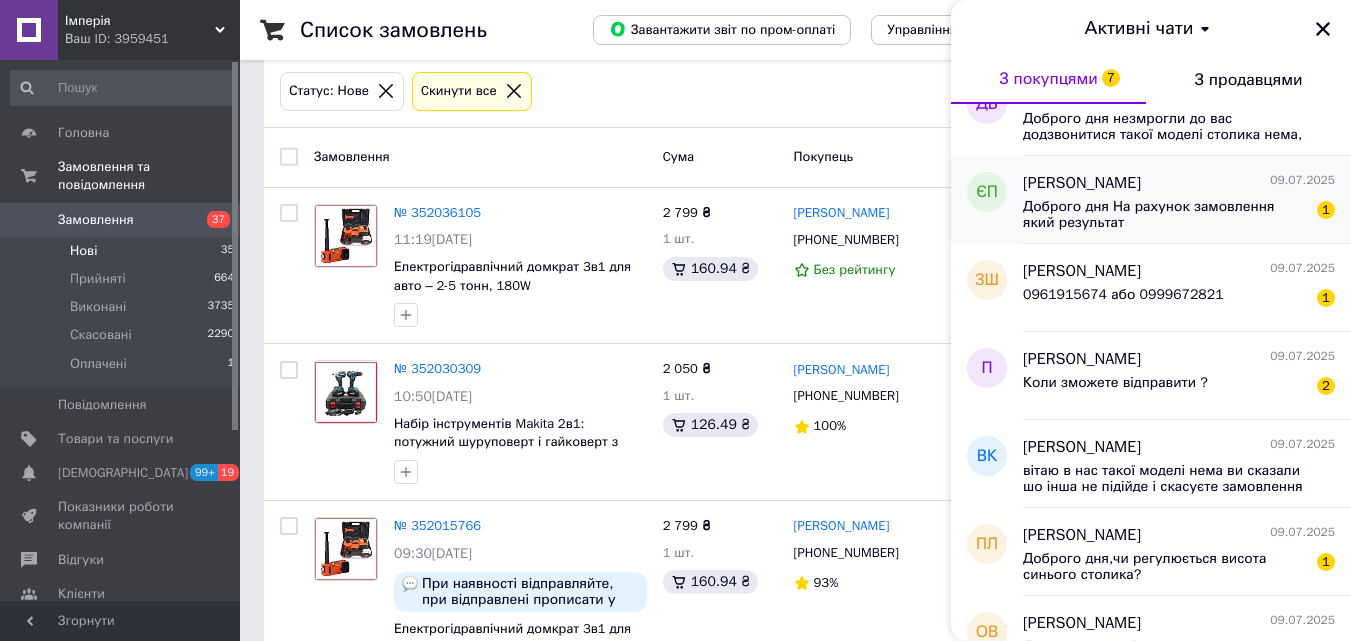 click on "Доброго дня
На рахунок замовлення який результат 1" at bounding box center (1179, 213) 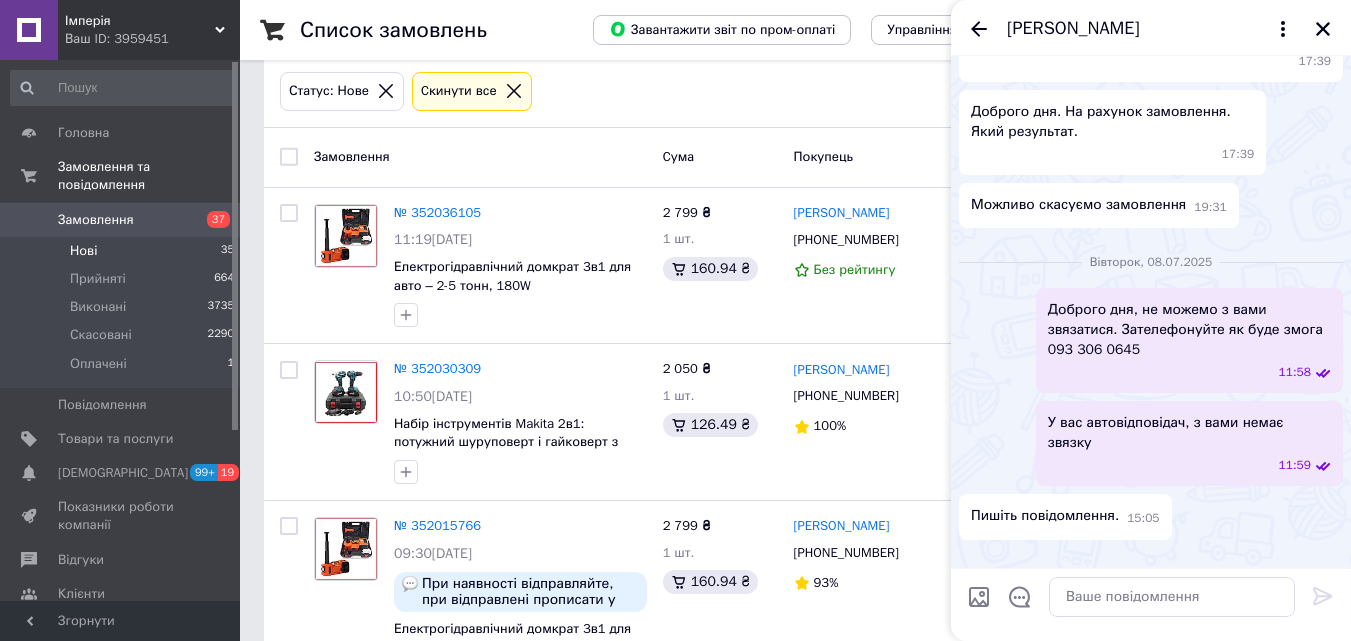 scroll, scrollTop: 458, scrollLeft: 0, axis: vertical 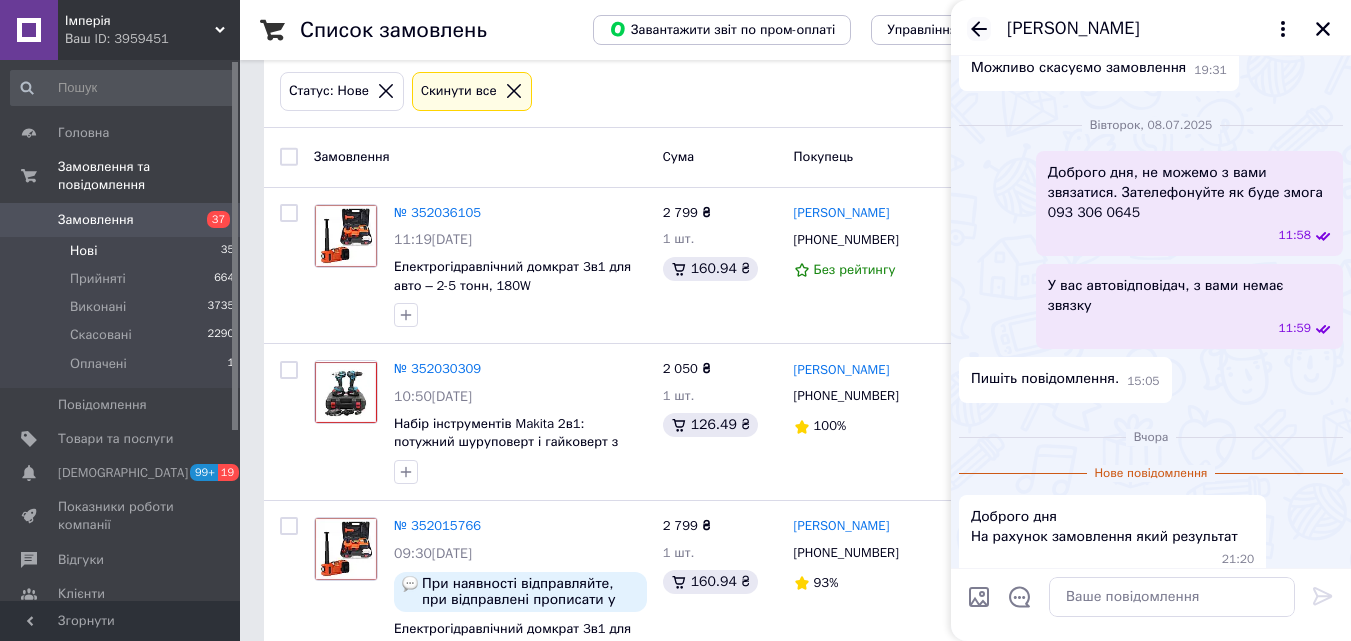 click 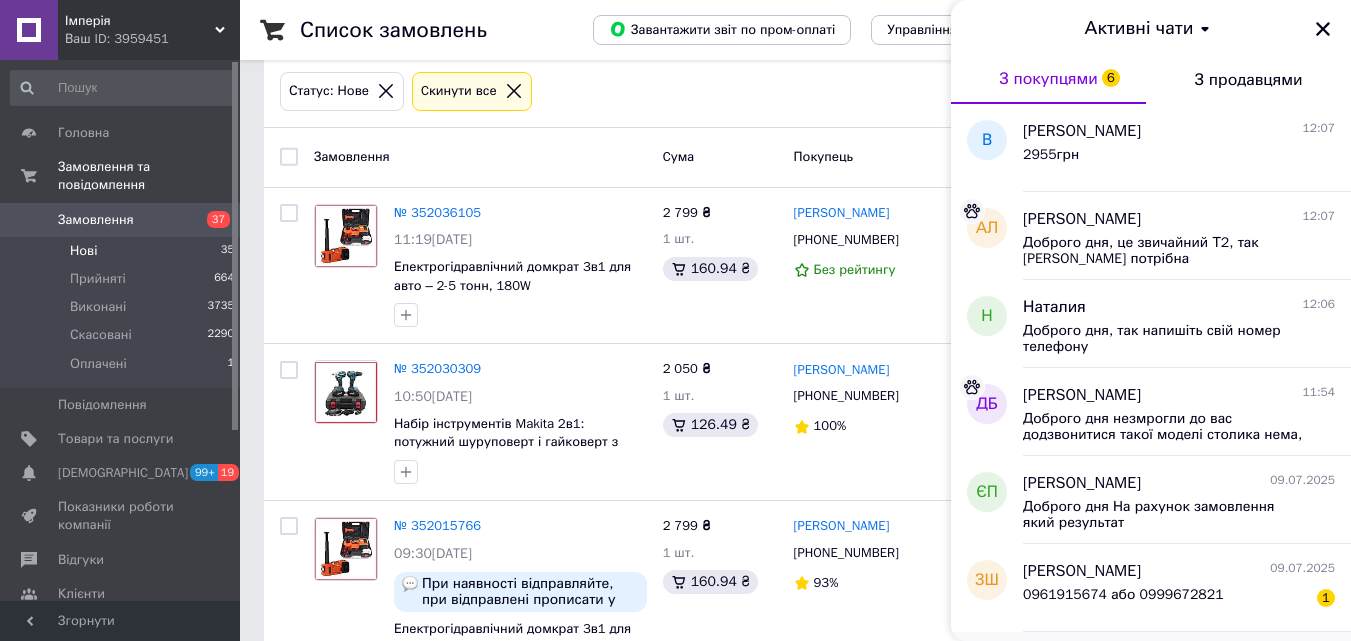 scroll, scrollTop: 300, scrollLeft: 0, axis: vertical 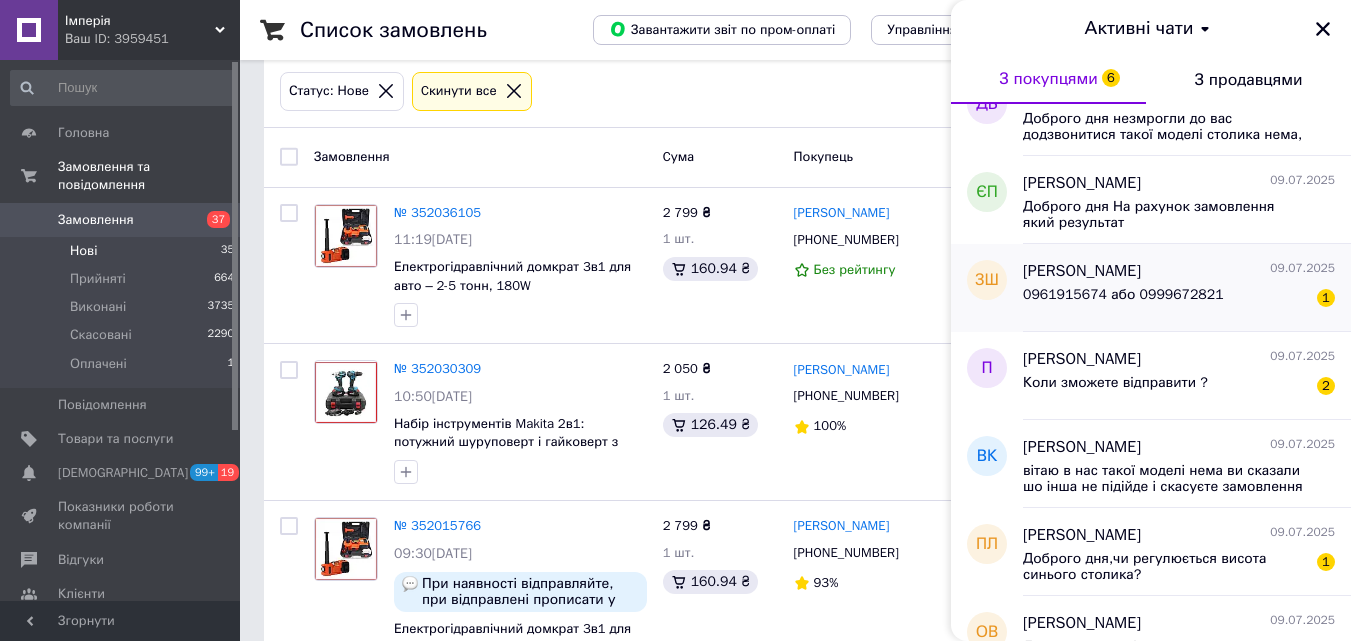 click on "Зоран Шпонтак 09.07.2025 0961915674 або 0999672821 1" at bounding box center [1187, 288] 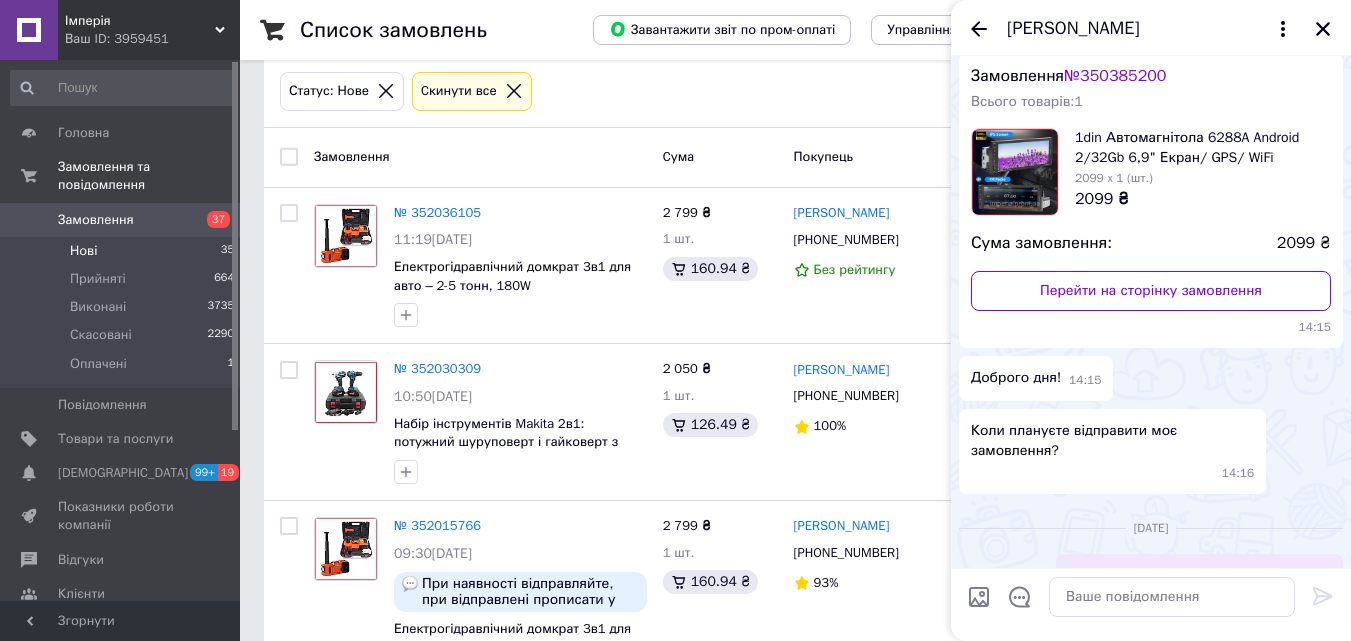 scroll, scrollTop: 0, scrollLeft: 0, axis: both 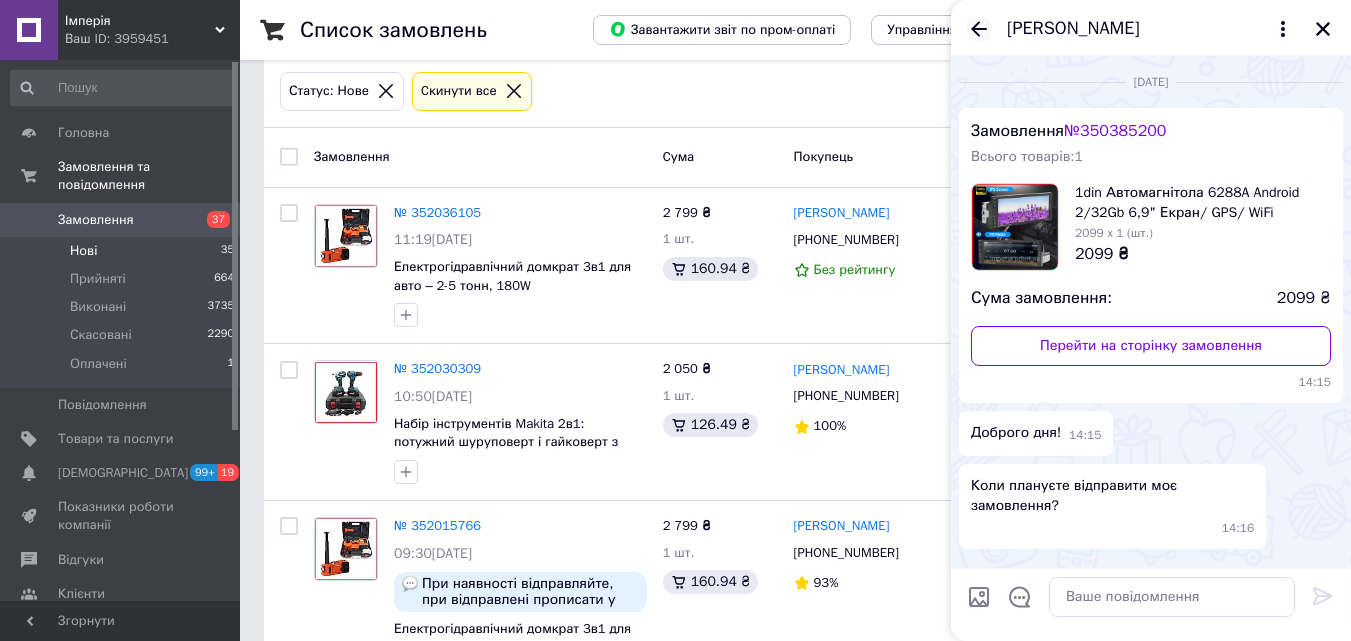 click 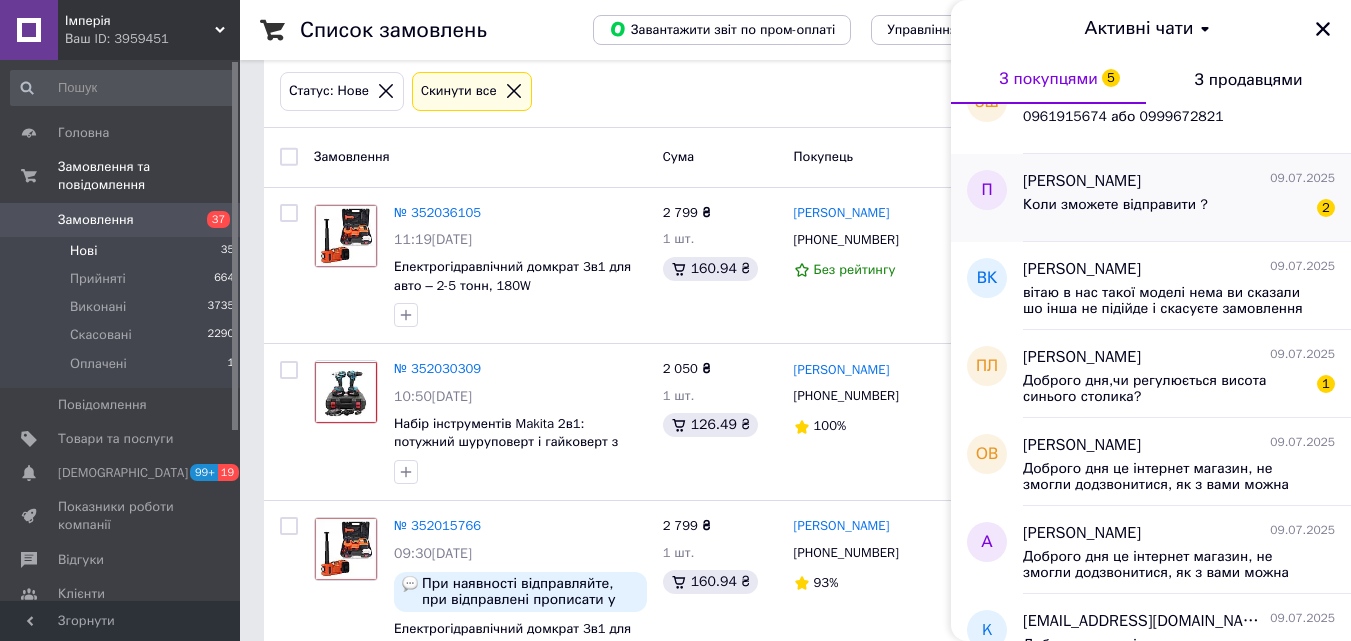 scroll, scrollTop: 500, scrollLeft: 0, axis: vertical 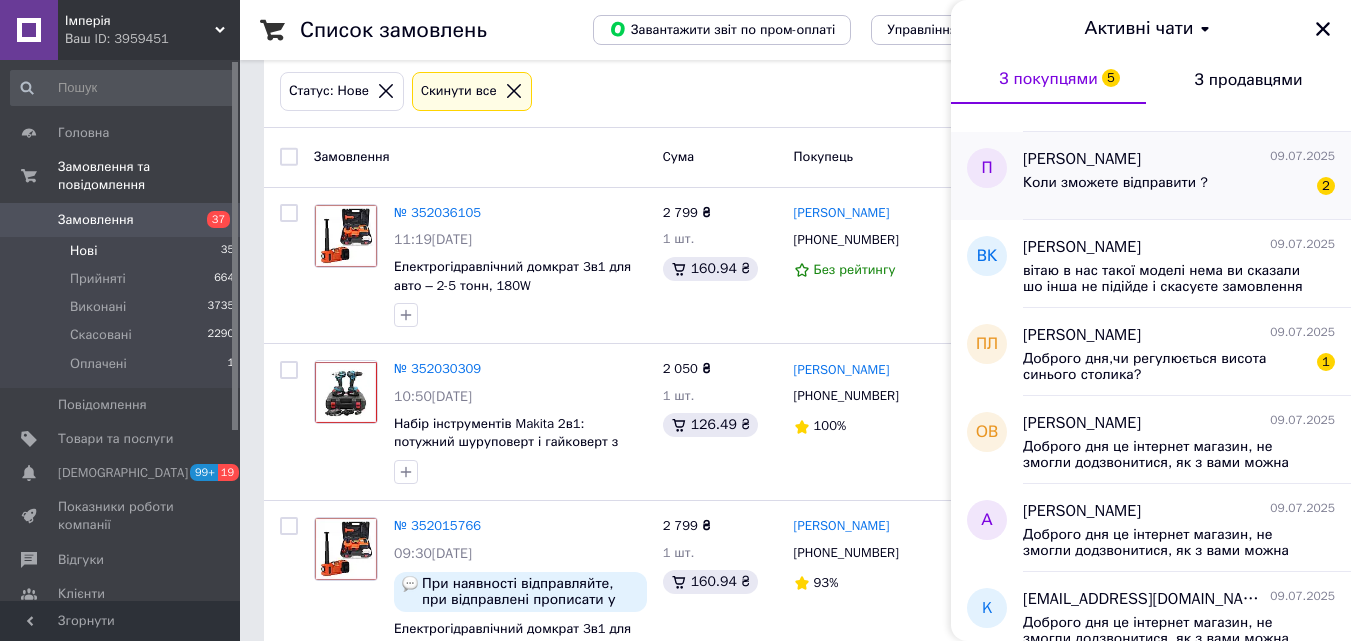click on "Павло  Жвакін 09.07.2025" at bounding box center (1179, 159) 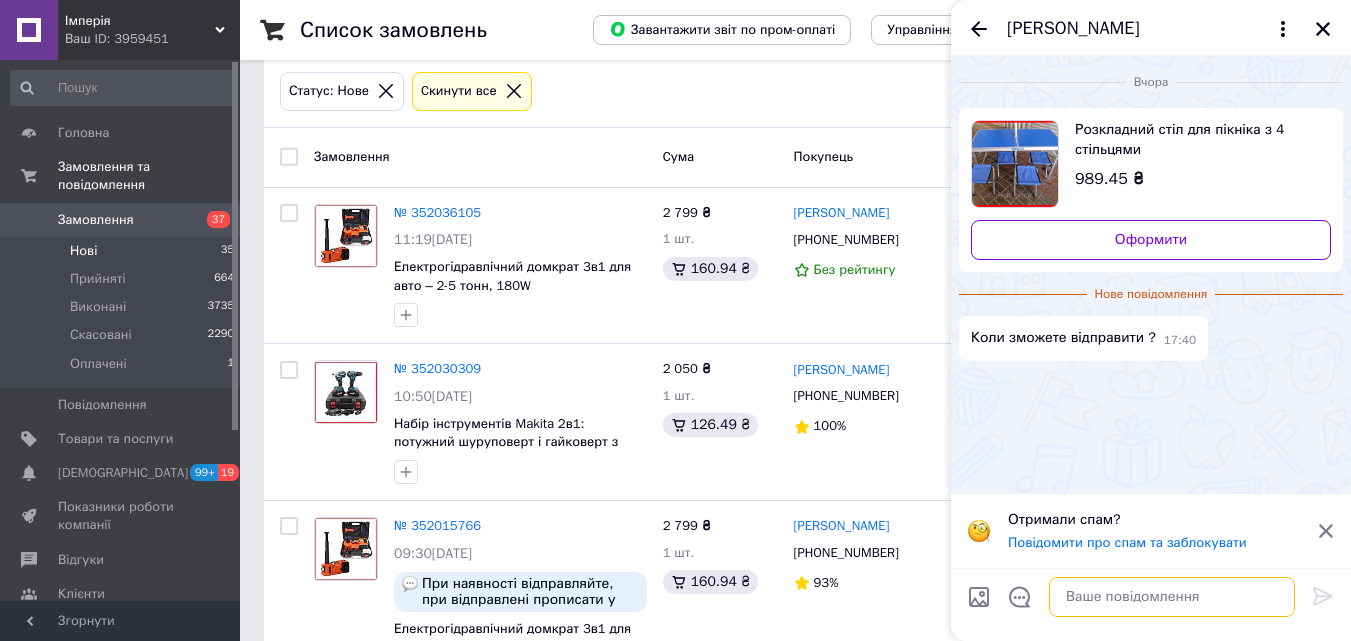 click at bounding box center (1172, 597) 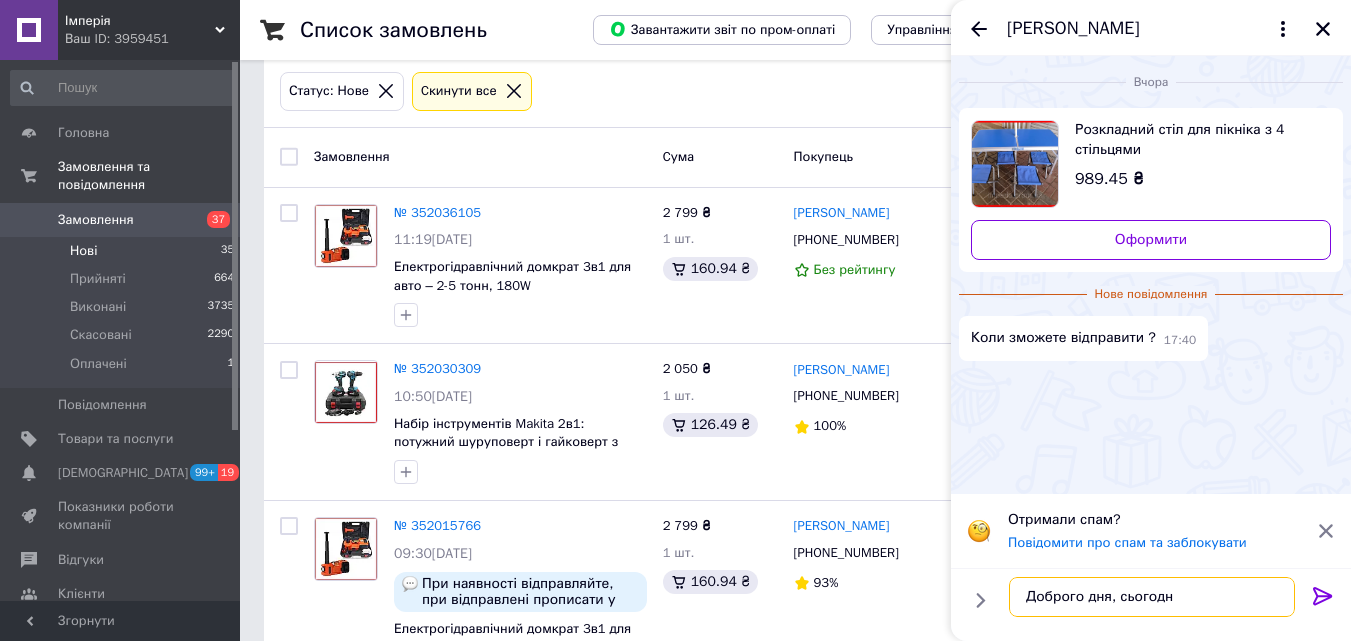 type on "Доброго дня, сьогодні" 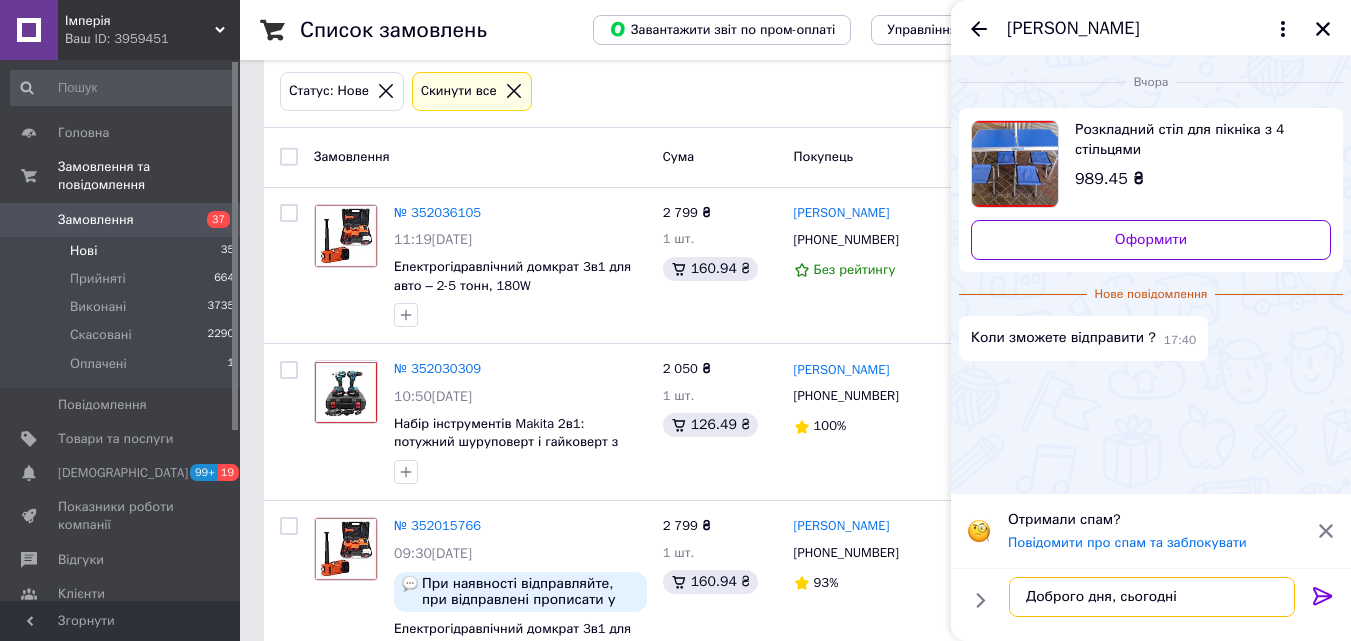 type 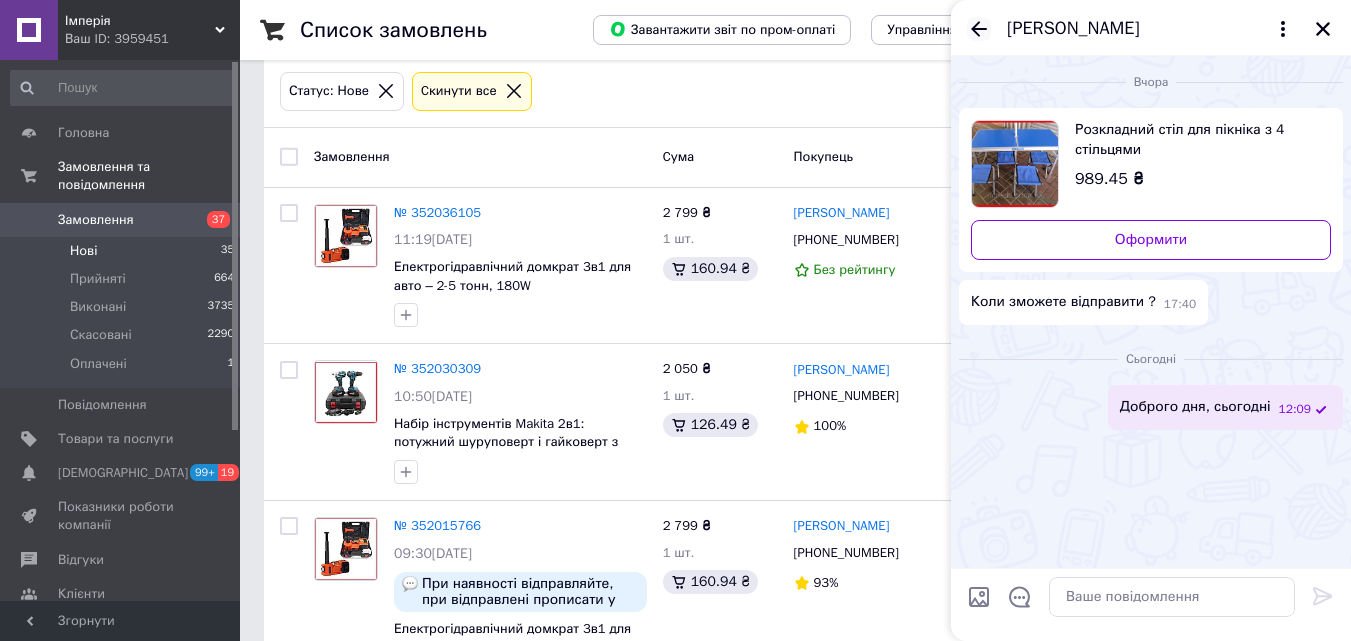 click 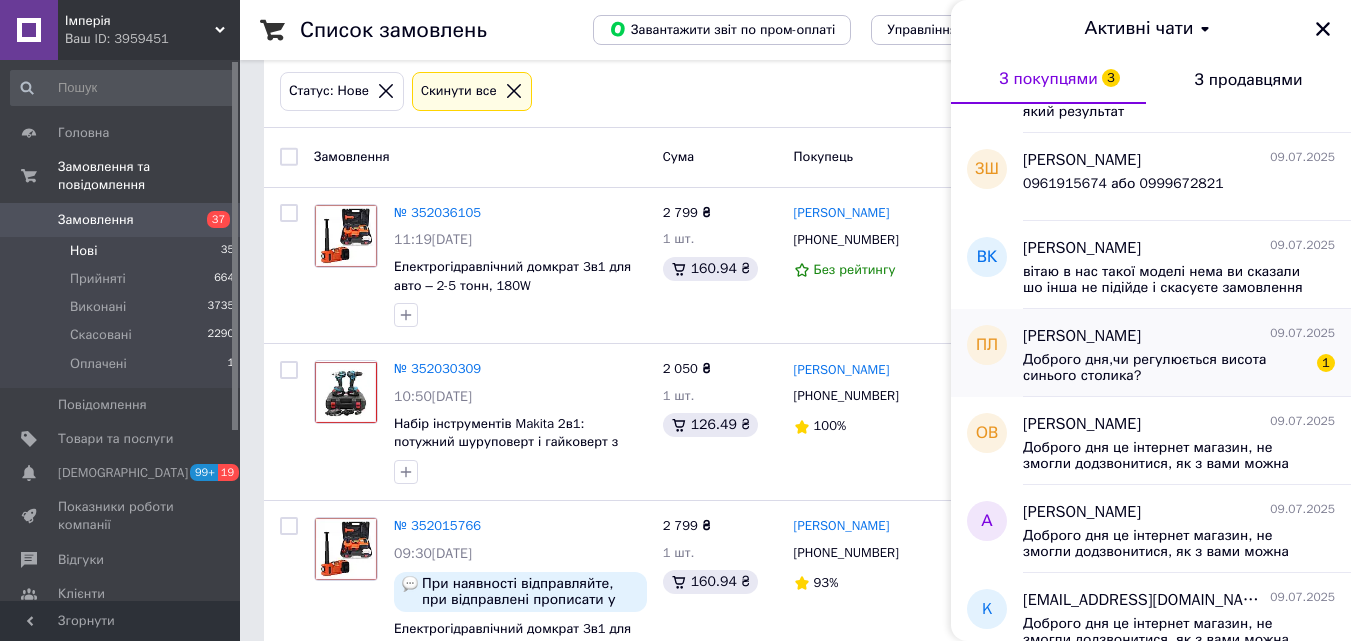 scroll, scrollTop: 500, scrollLeft: 0, axis: vertical 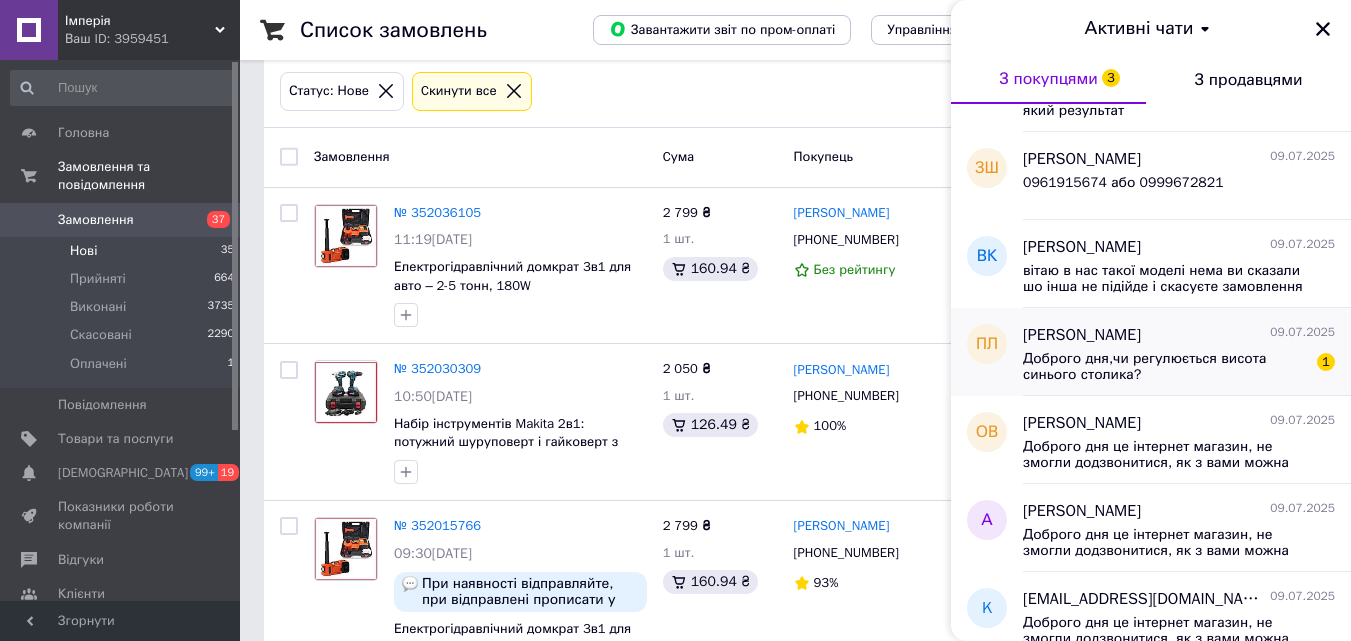 click on "Павлюк Любов 09.07.2025" at bounding box center [1179, 335] 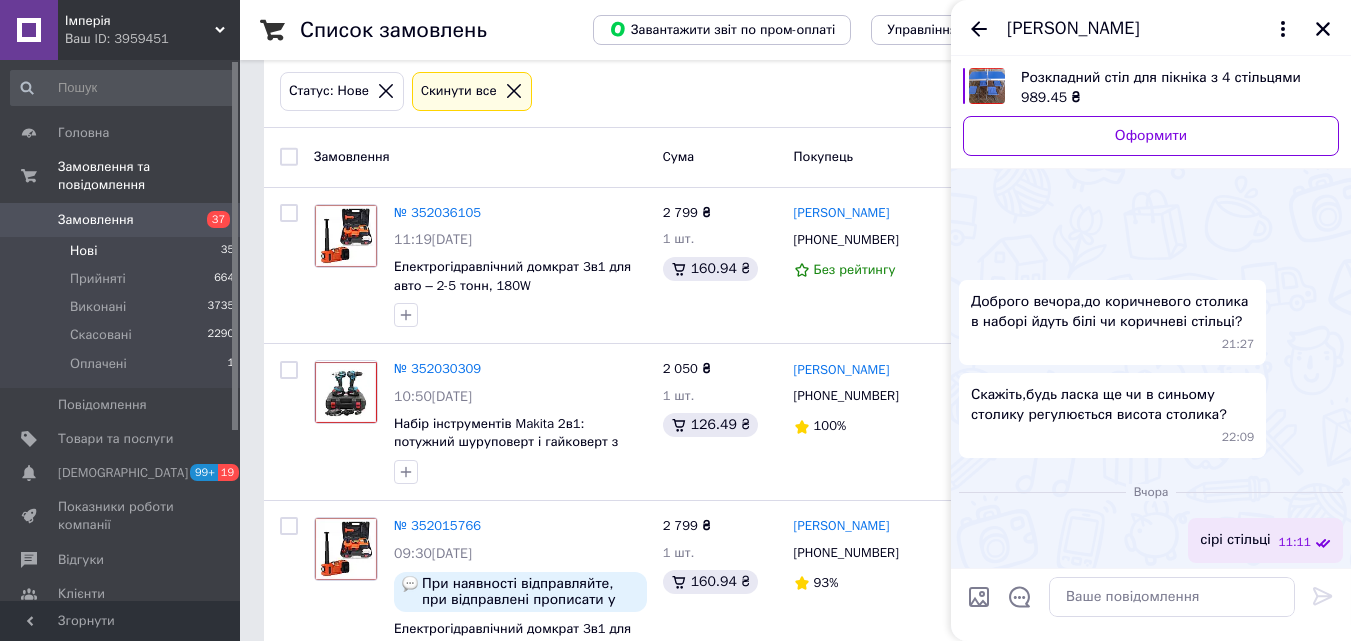 scroll, scrollTop: 133, scrollLeft: 0, axis: vertical 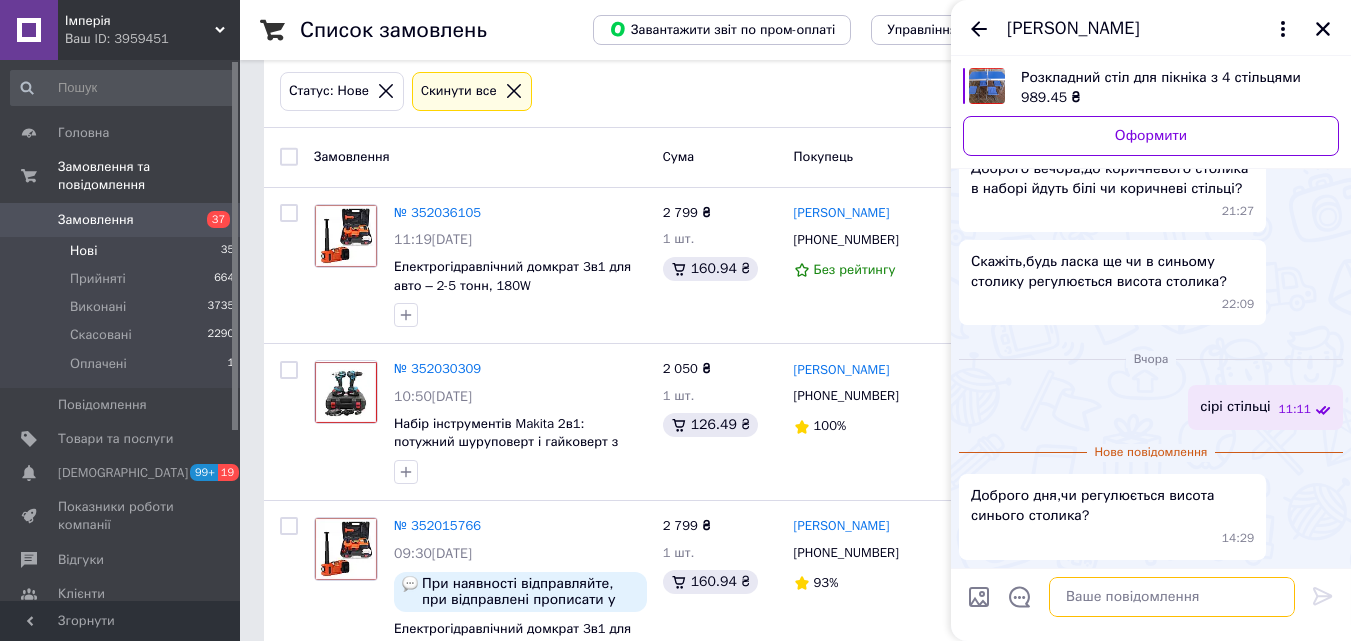 click at bounding box center [1172, 597] 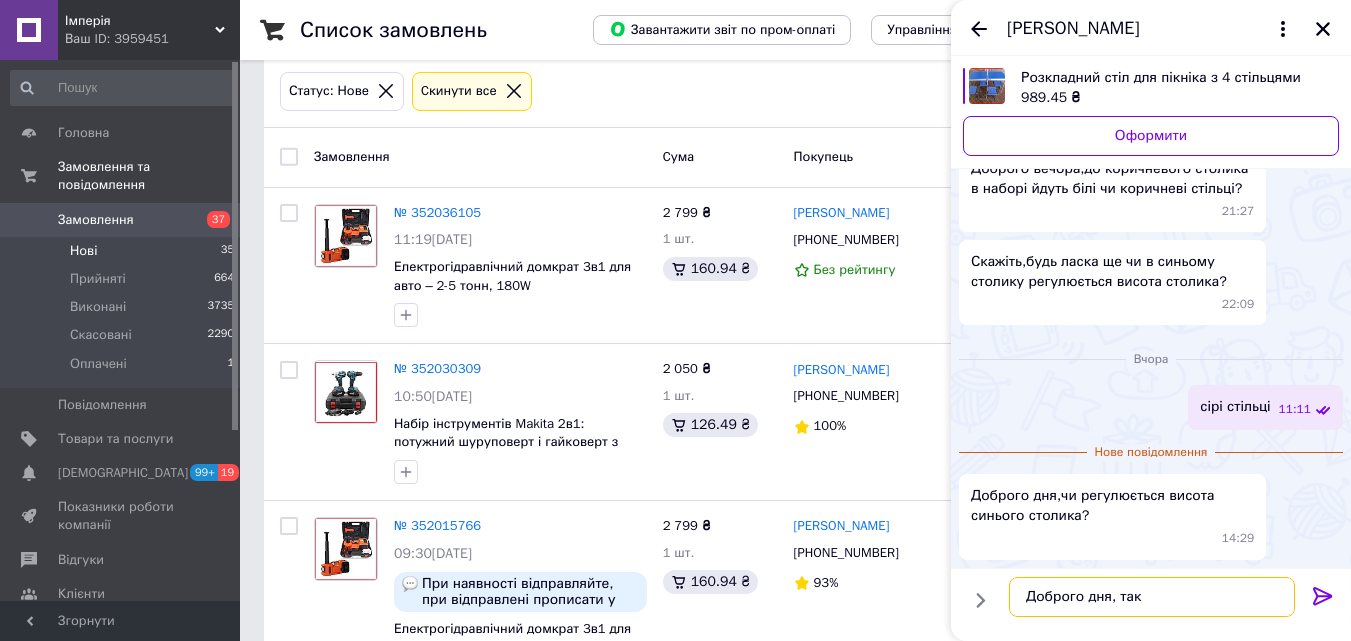 type on "Доброго дня, так" 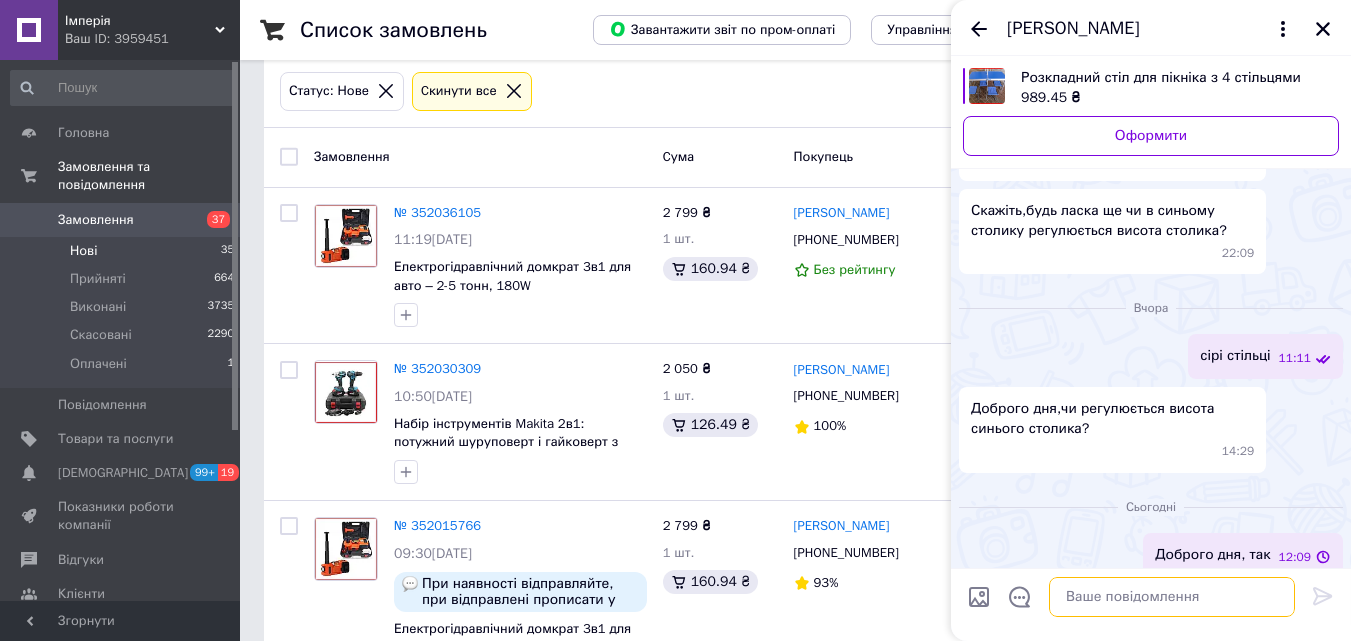 scroll, scrollTop: 151, scrollLeft: 0, axis: vertical 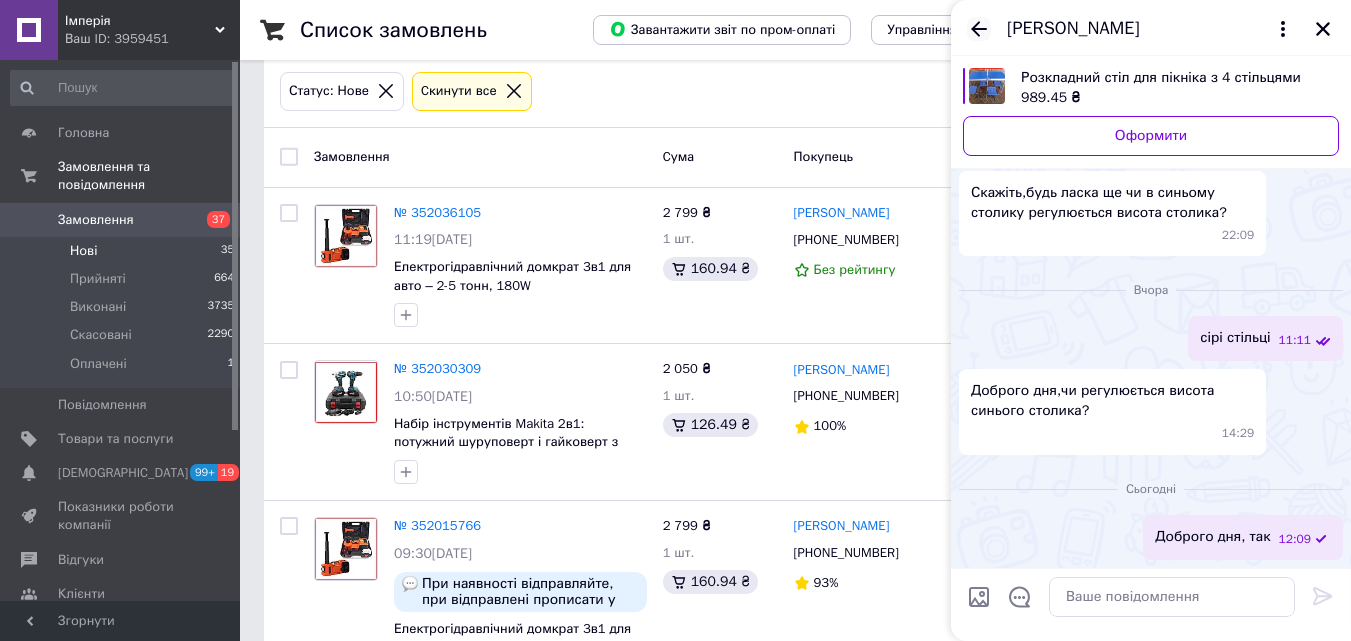click 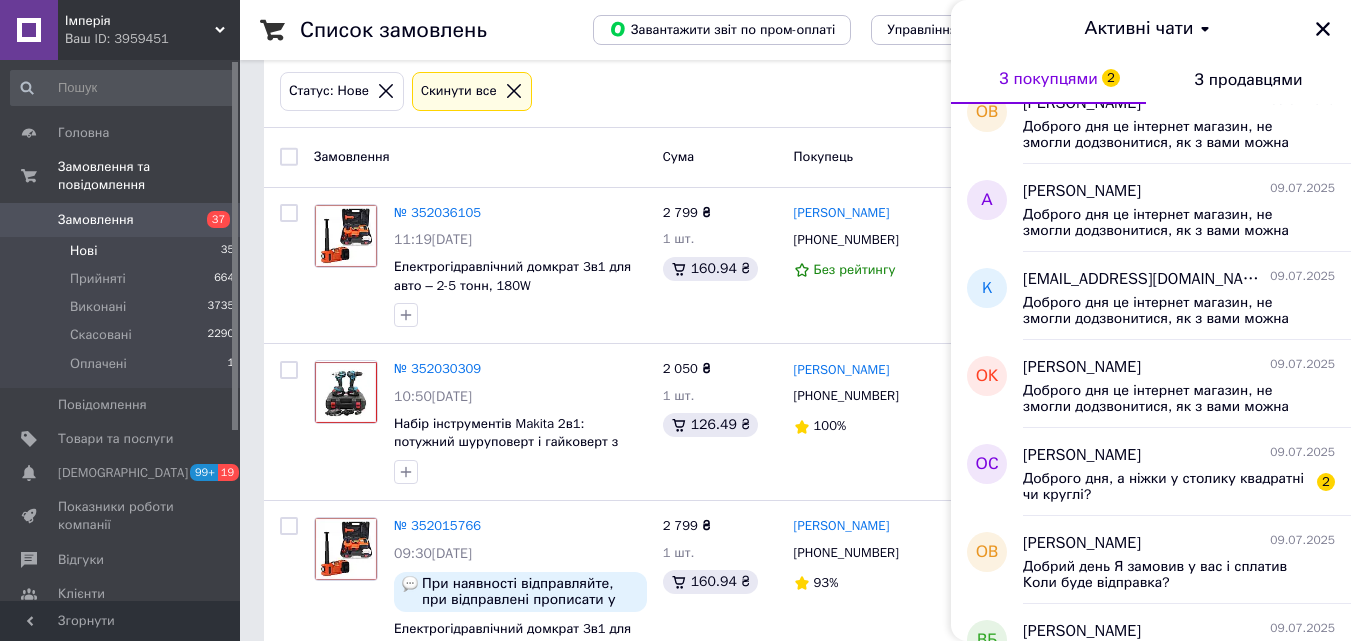 scroll, scrollTop: 1100, scrollLeft: 0, axis: vertical 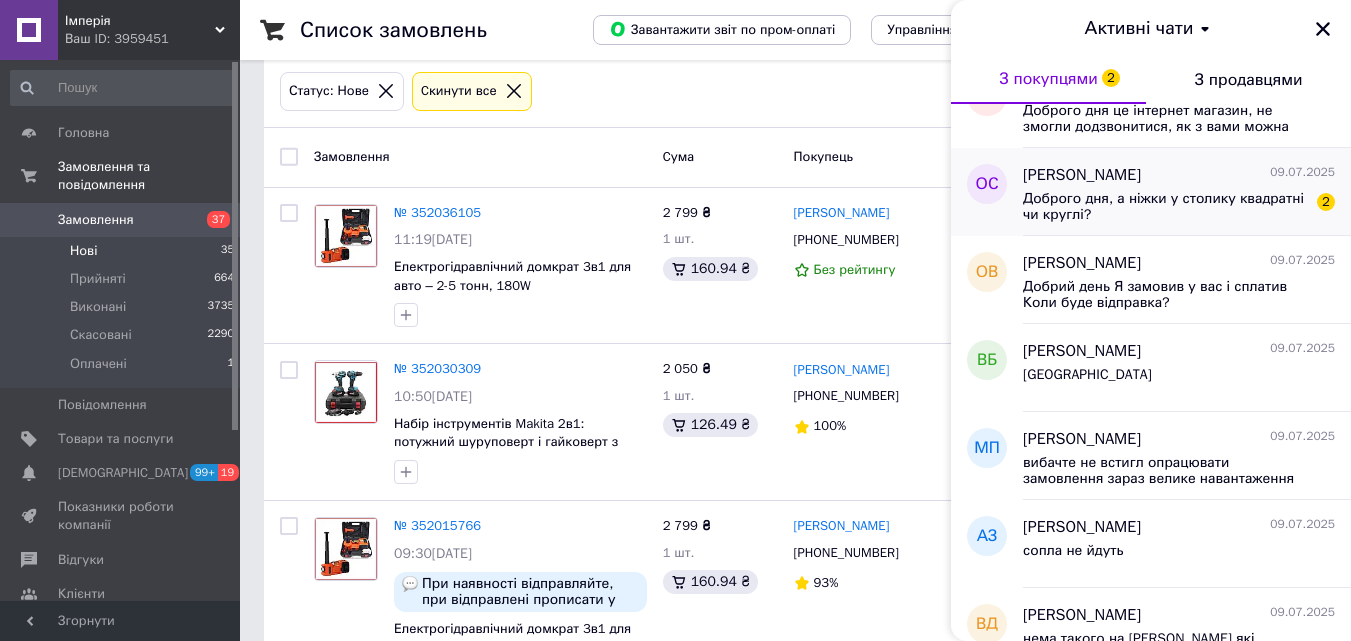 click on "Доброго дня, а ніжки у столику квадратні чи круглі?" at bounding box center [1165, 207] 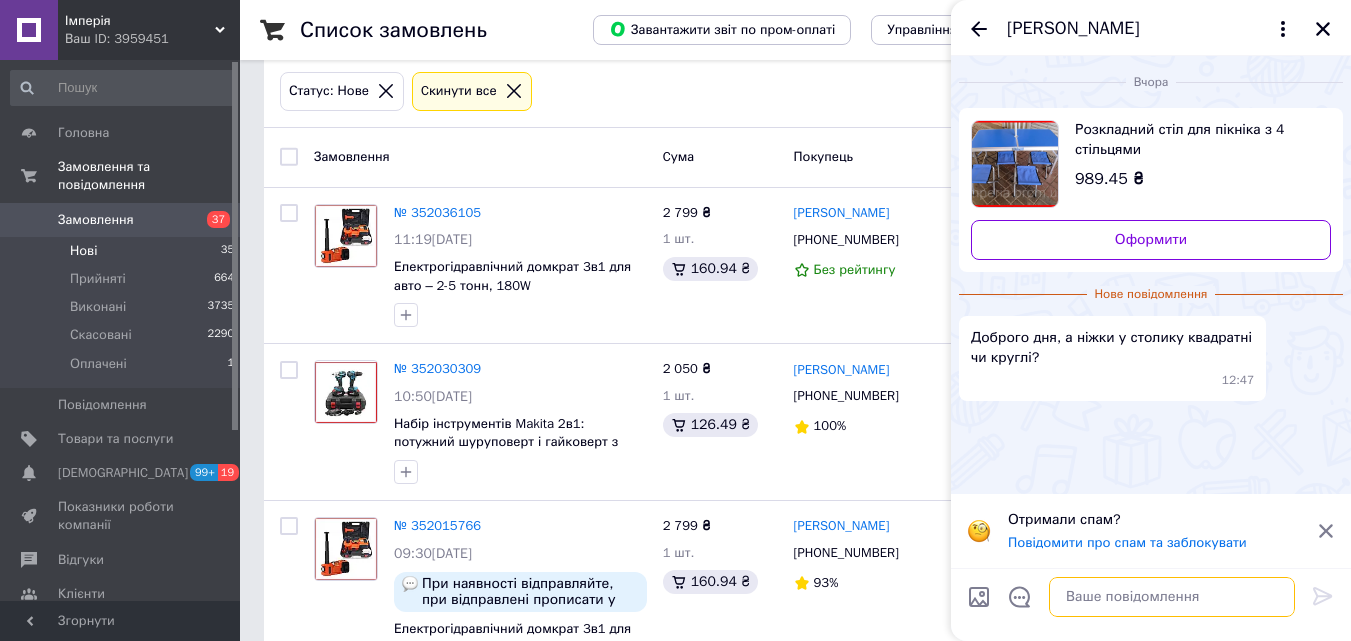 click at bounding box center [1172, 597] 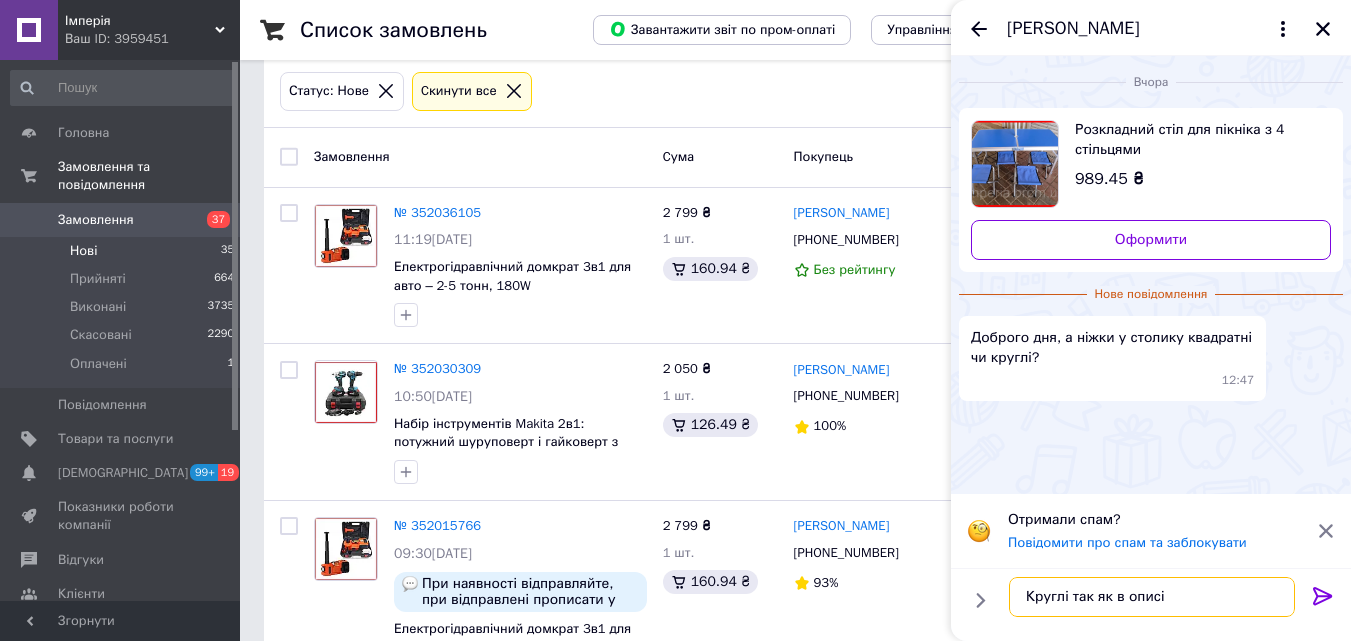 type on "Круглі так як в описі" 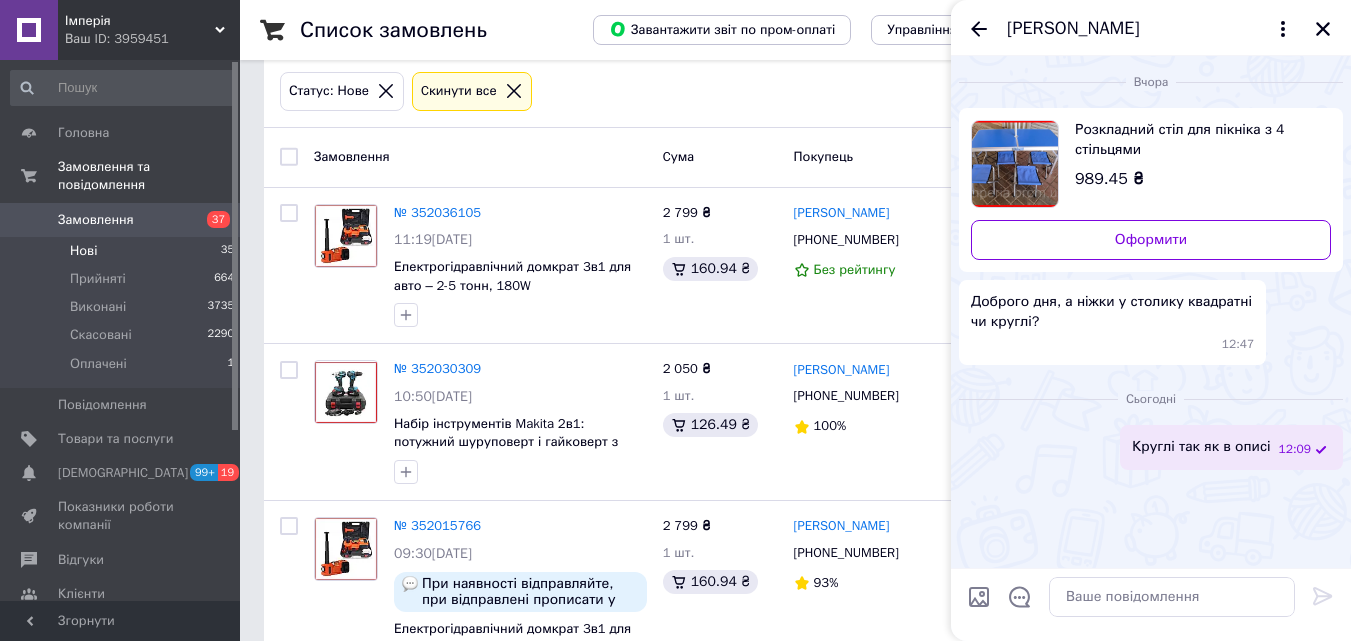 click on "олег стожок" at bounding box center (1151, 28) 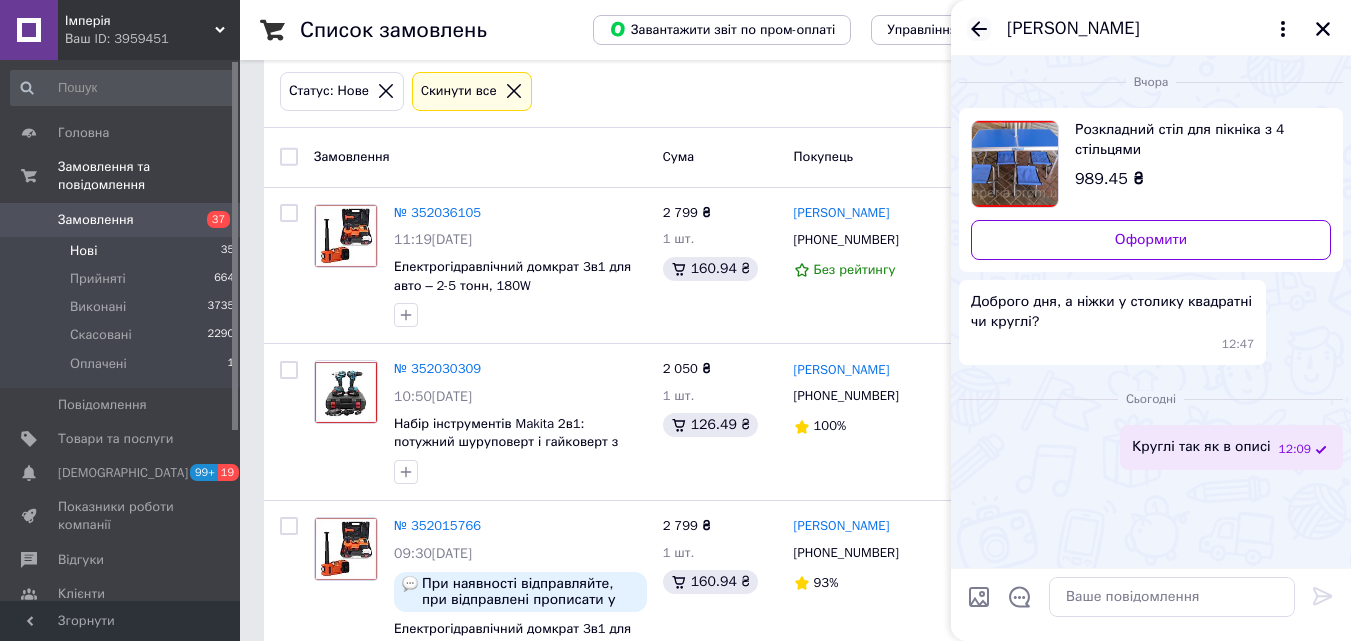 click 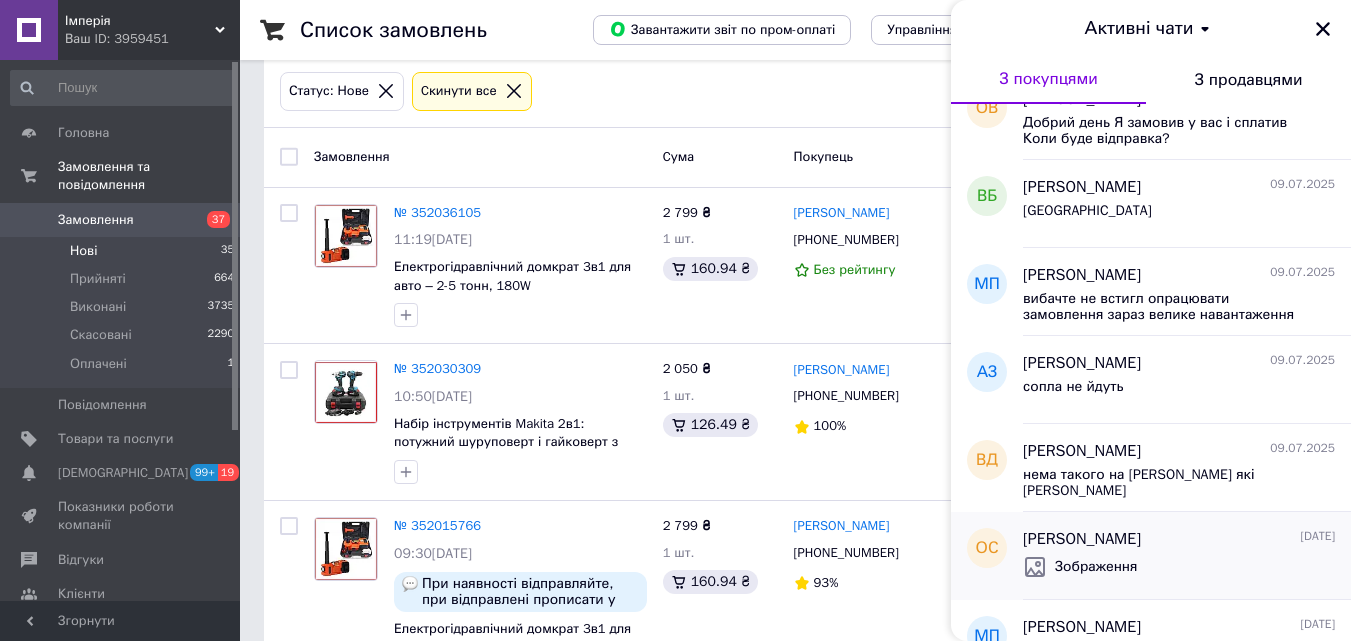 scroll, scrollTop: 1600, scrollLeft: 0, axis: vertical 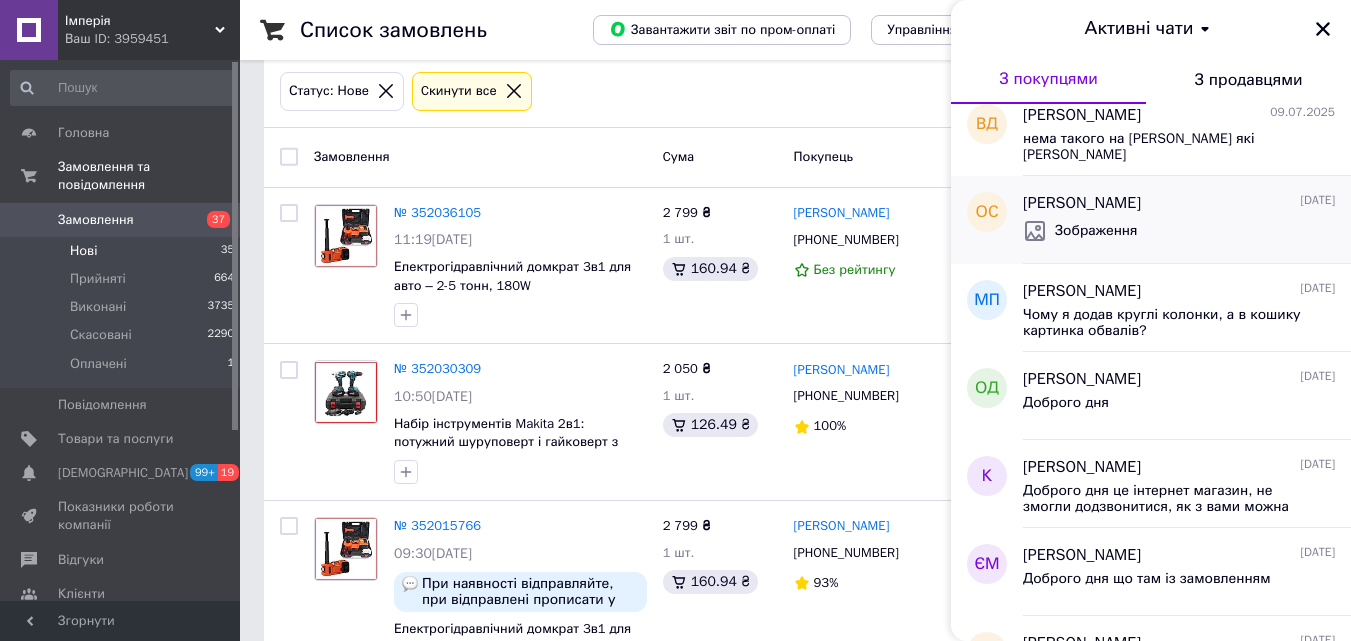 click 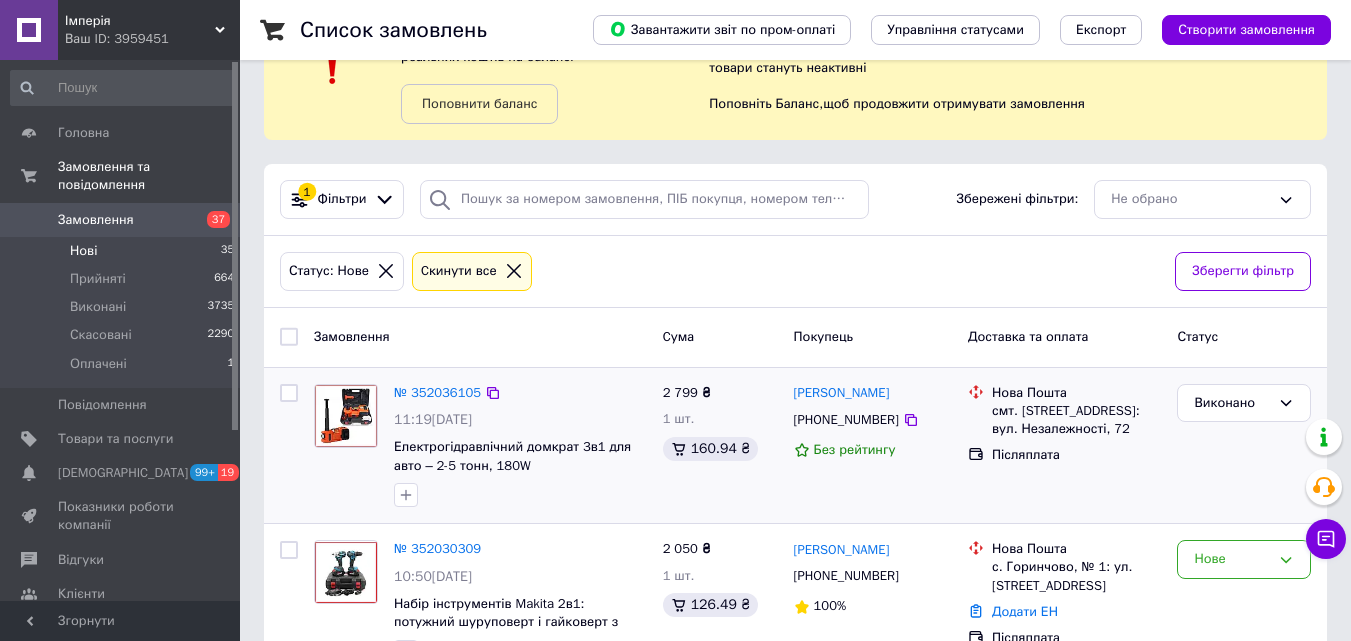 scroll, scrollTop: 200, scrollLeft: 0, axis: vertical 